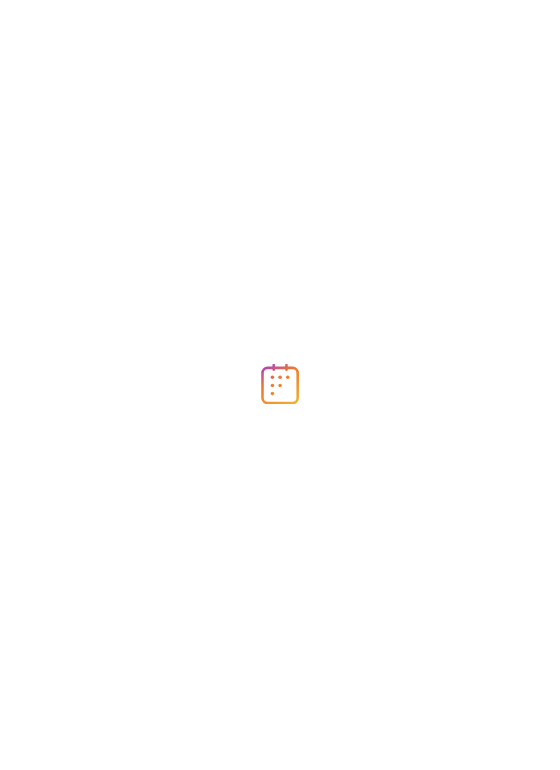 scroll, scrollTop: 0, scrollLeft: 0, axis: both 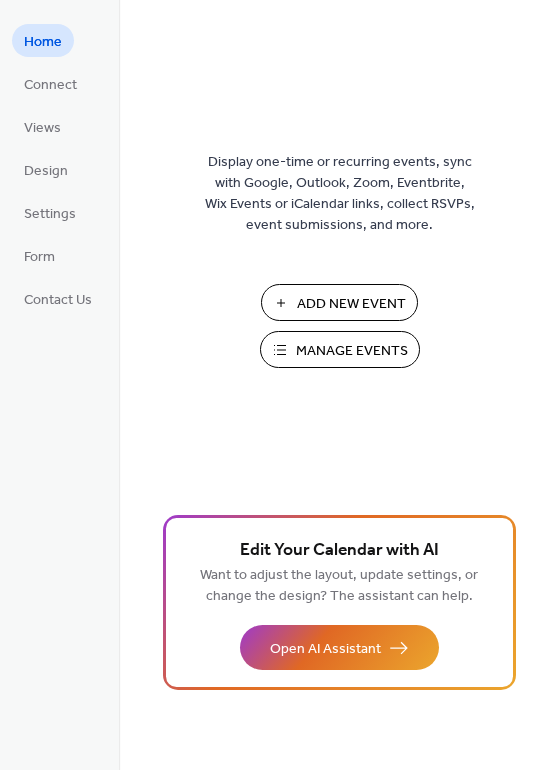 click on "Add New Event" at bounding box center (339, 302) 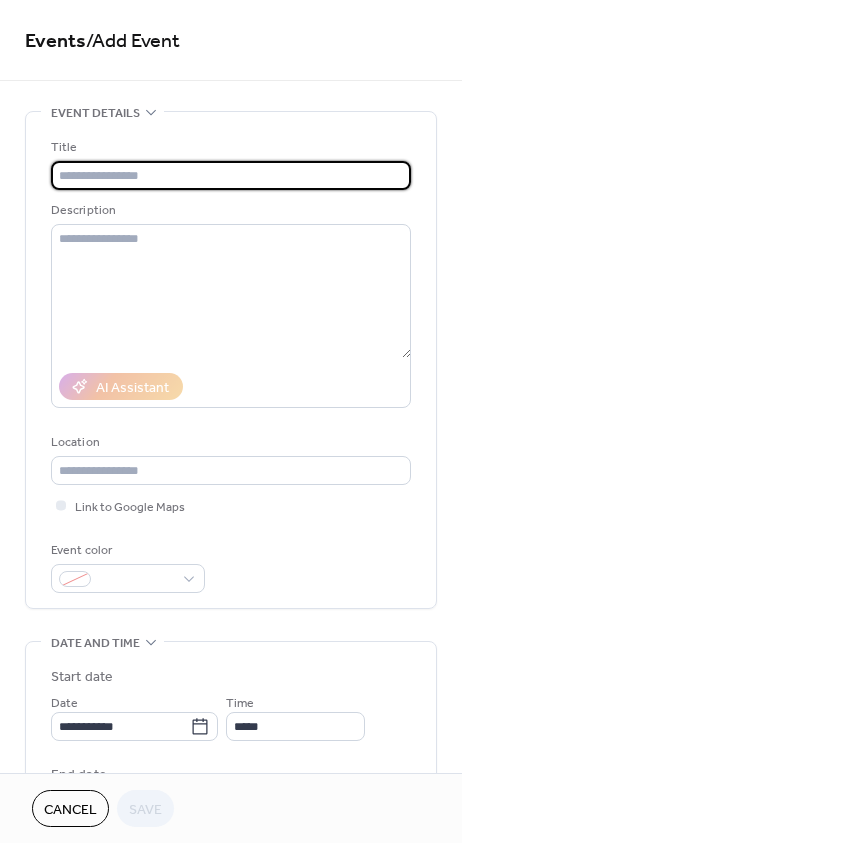 scroll, scrollTop: 0, scrollLeft: 0, axis: both 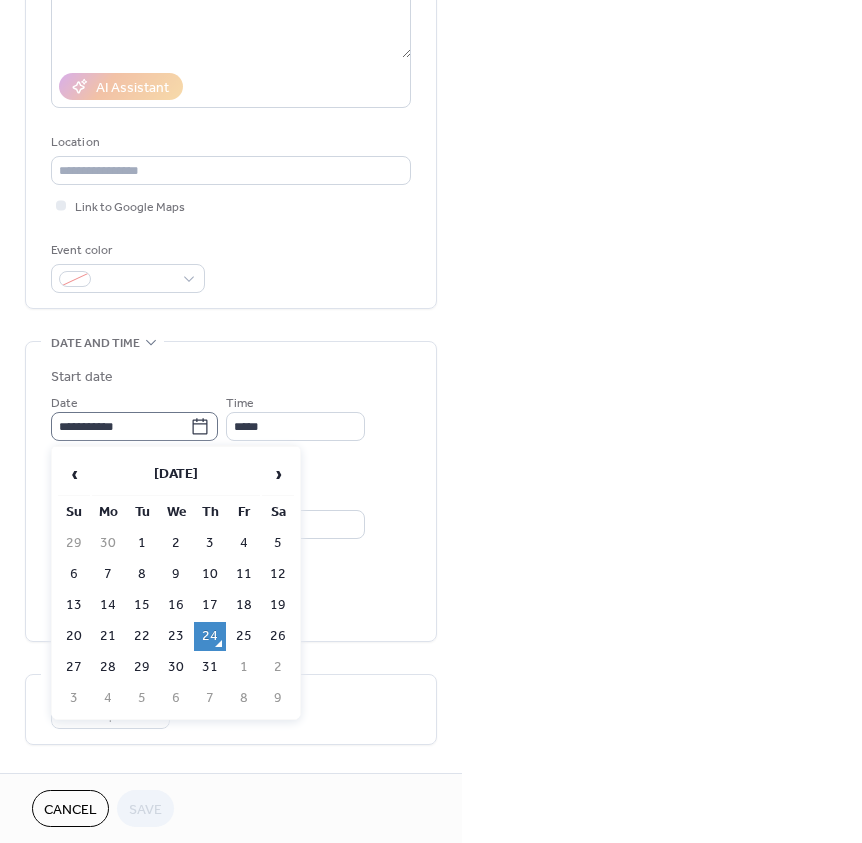 click 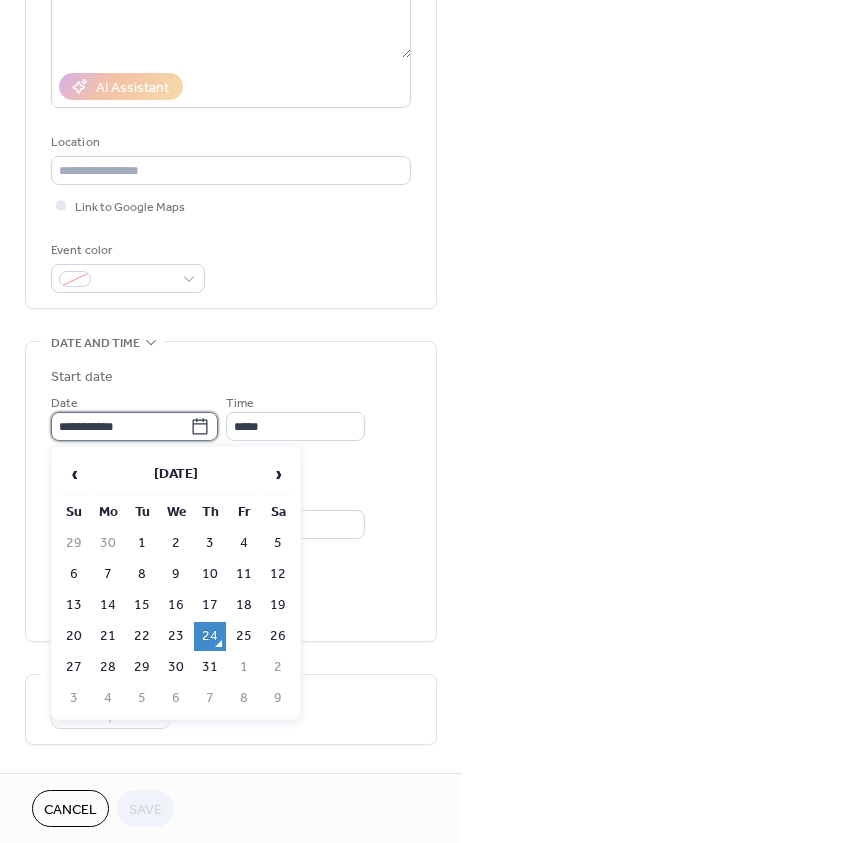 click on "**********" at bounding box center (120, 426) 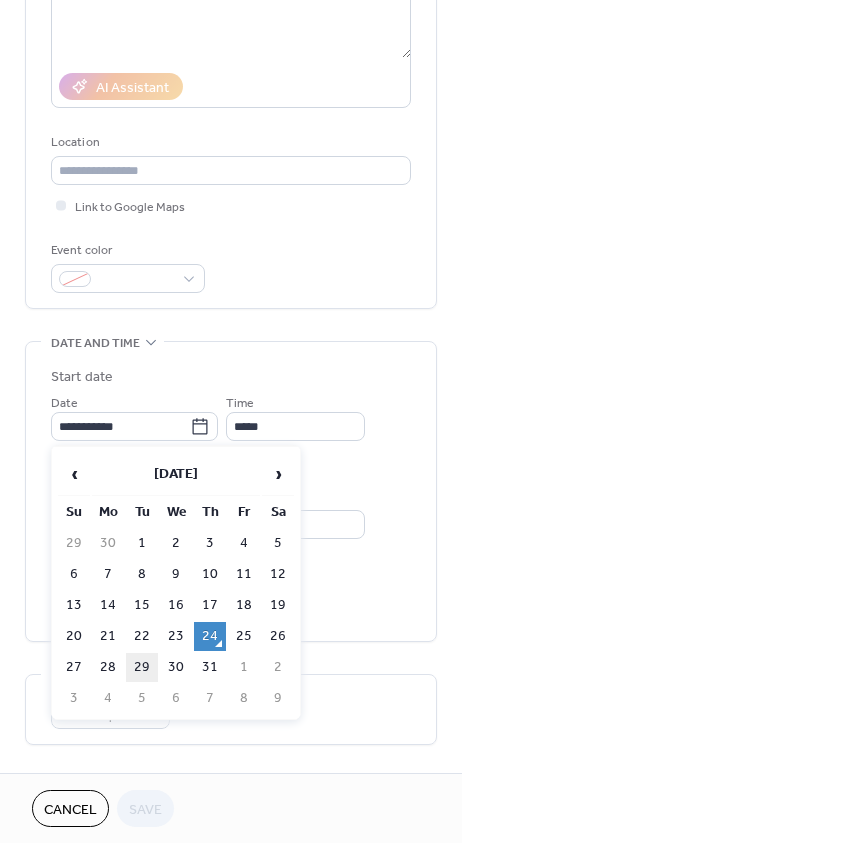 click on "29" at bounding box center [142, 667] 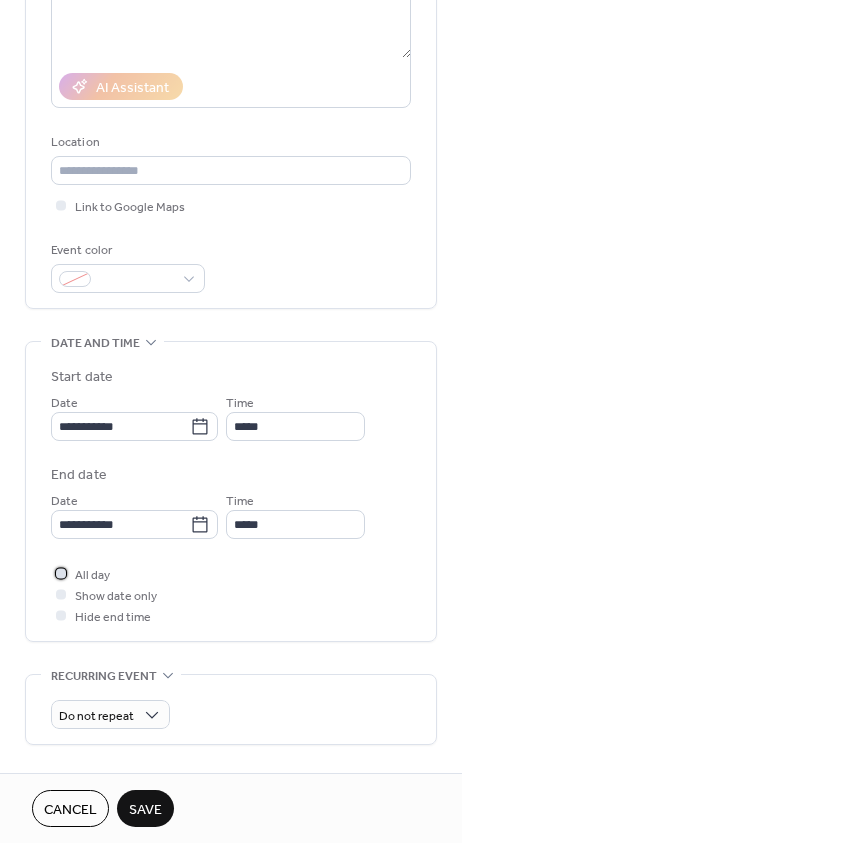 click on "All day" at bounding box center (80, 573) 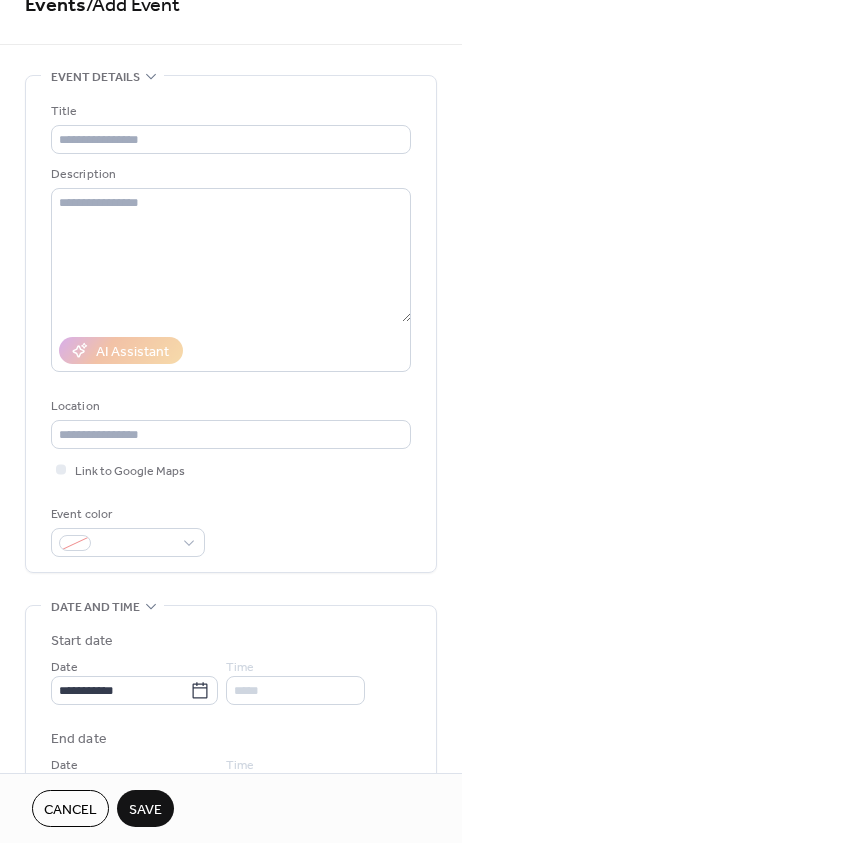 scroll, scrollTop: 0, scrollLeft: 0, axis: both 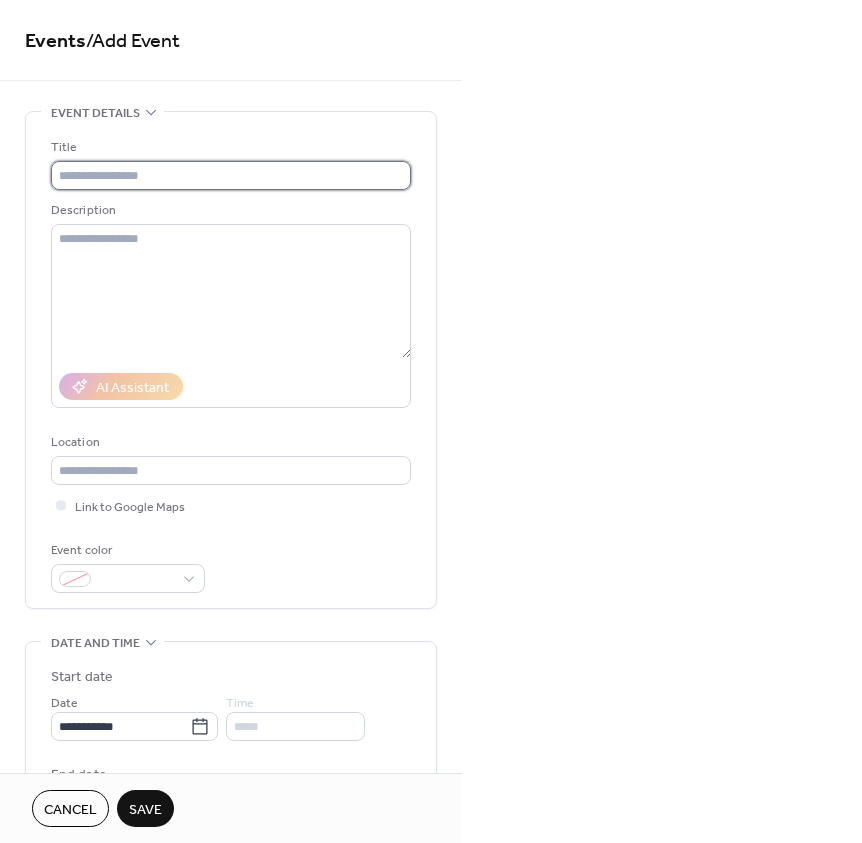 click at bounding box center [231, 175] 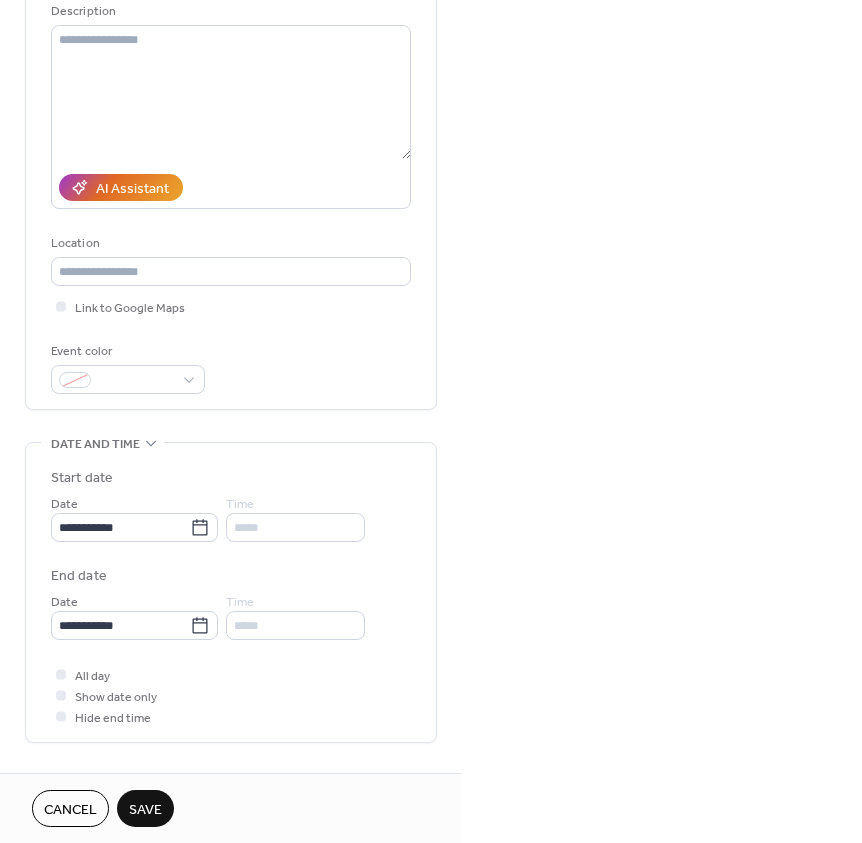 scroll, scrollTop: 200, scrollLeft: 0, axis: vertical 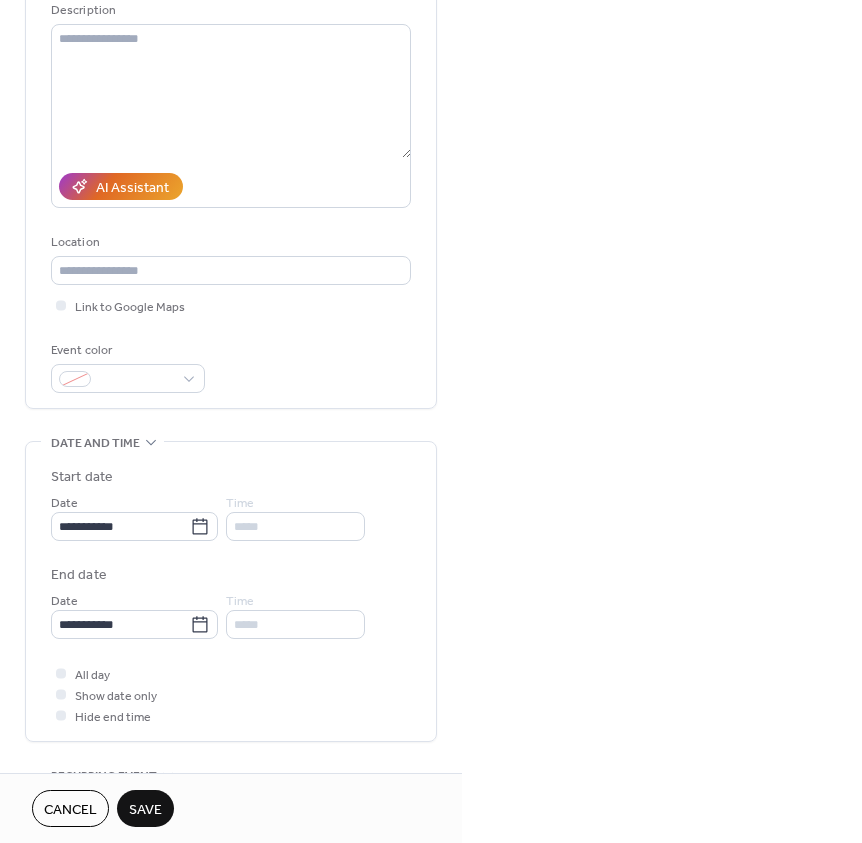 type on "**********" 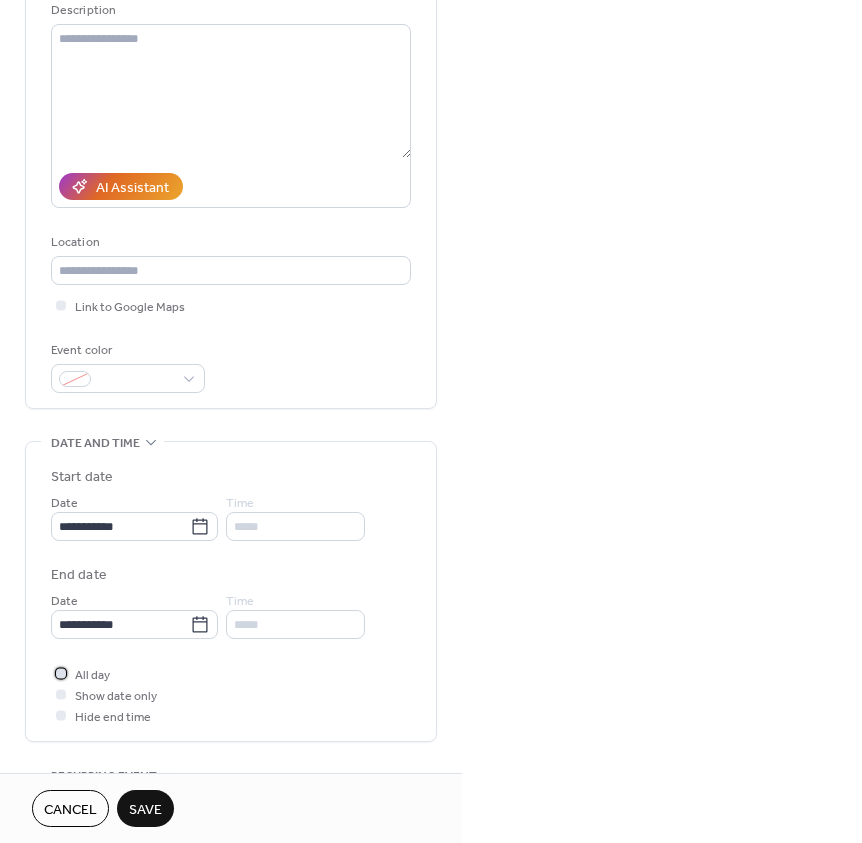 click at bounding box center (61, 673) 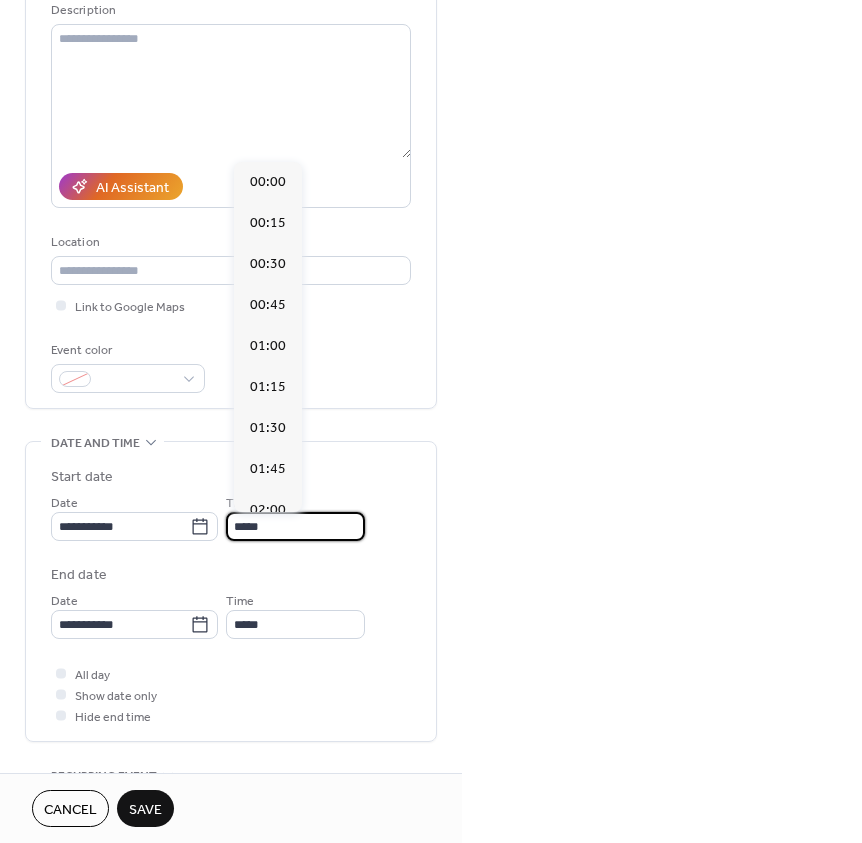 click on "*****" at bounding box center (295, 526) 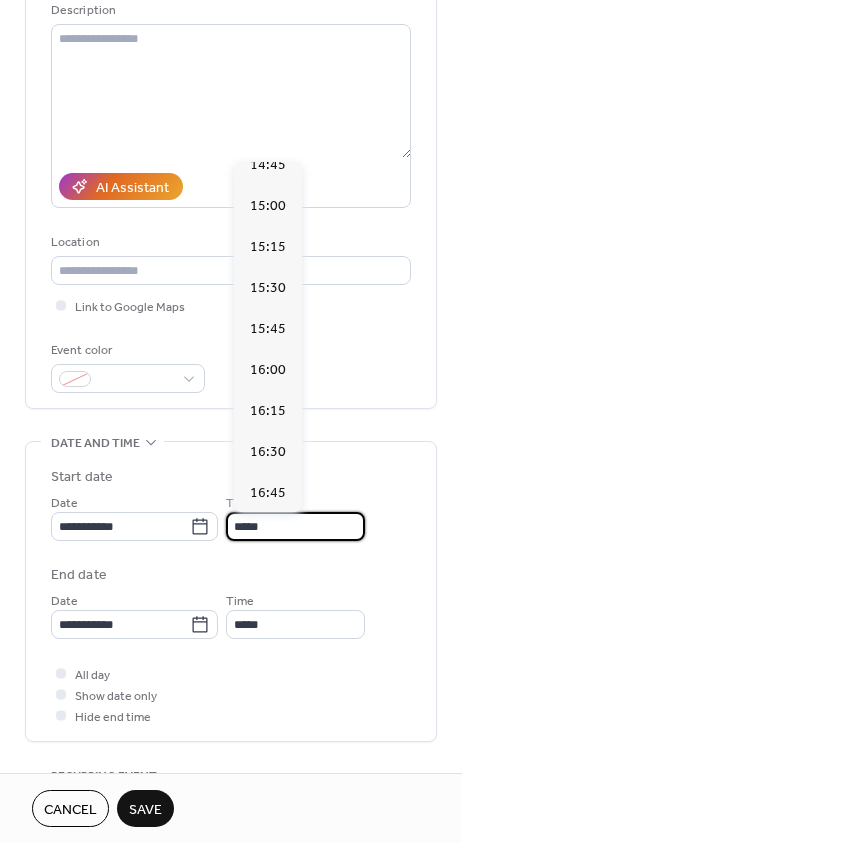 scroll, scrollTop: 2768, scrollLeft: 0, axis: vertical 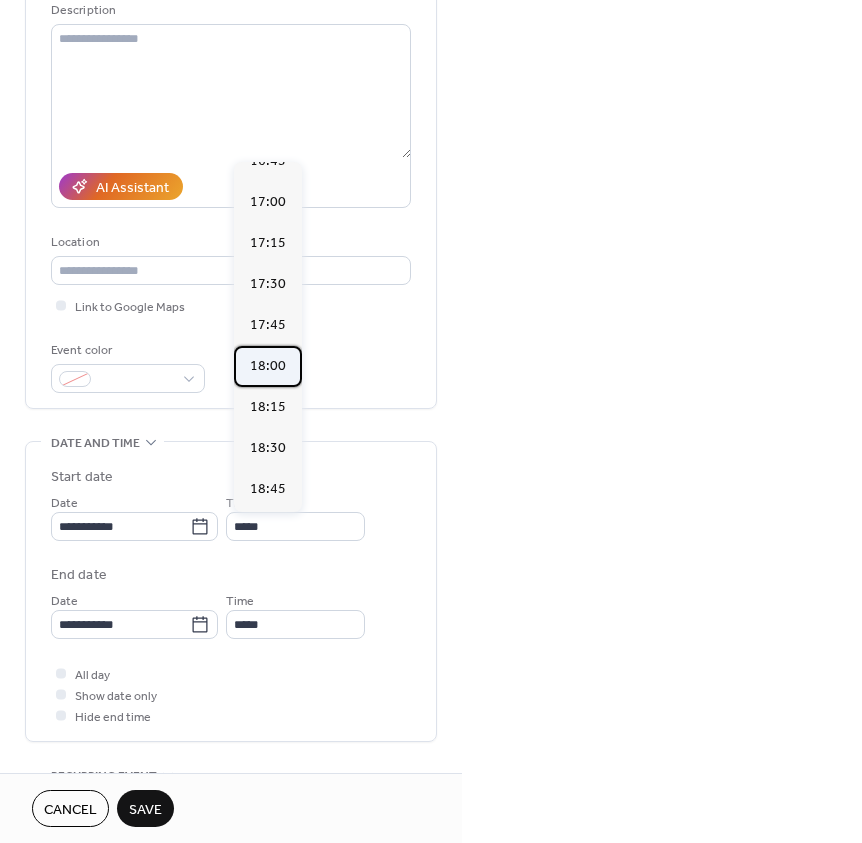 click on "18:00" at bounding box center (268, 366) 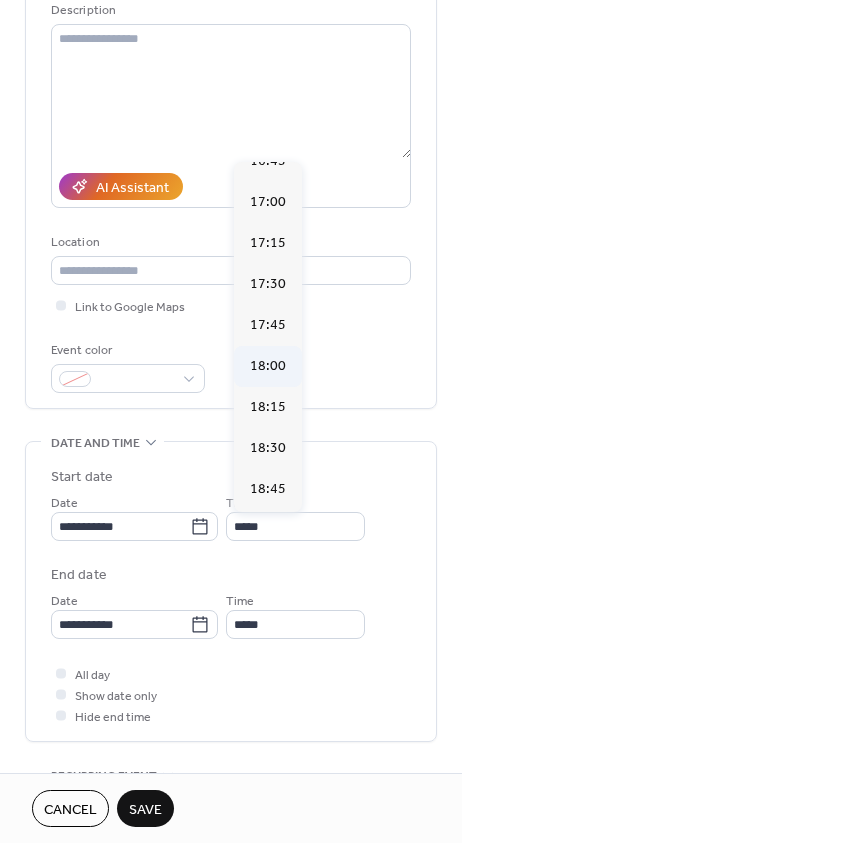 type on "*****" 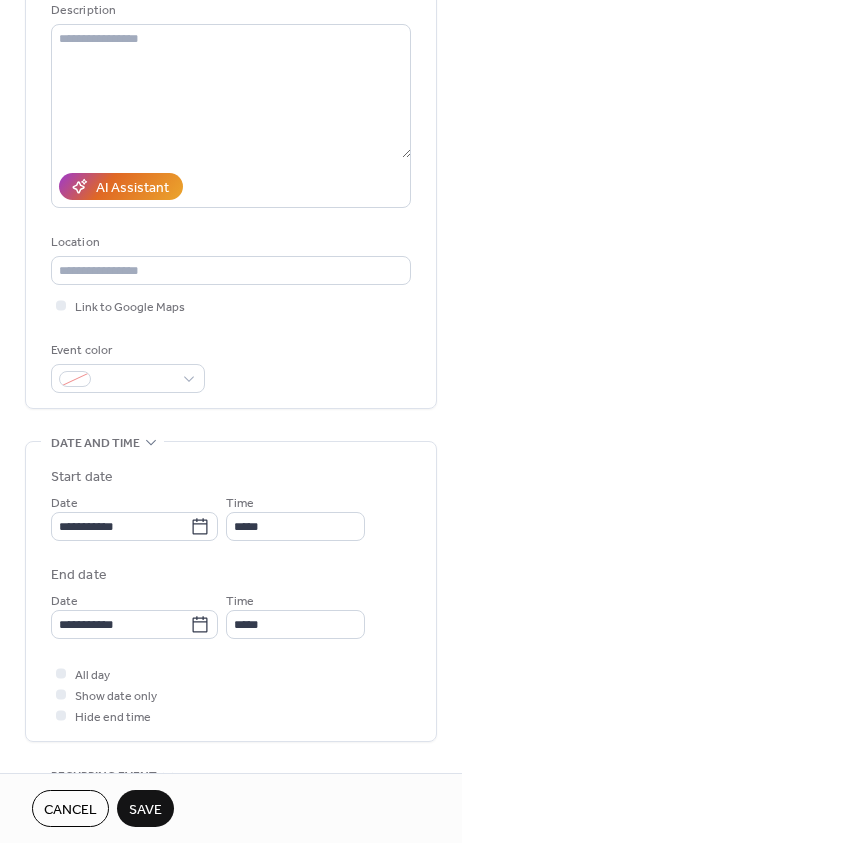 click on "Save" at bounding box center [145, 810] 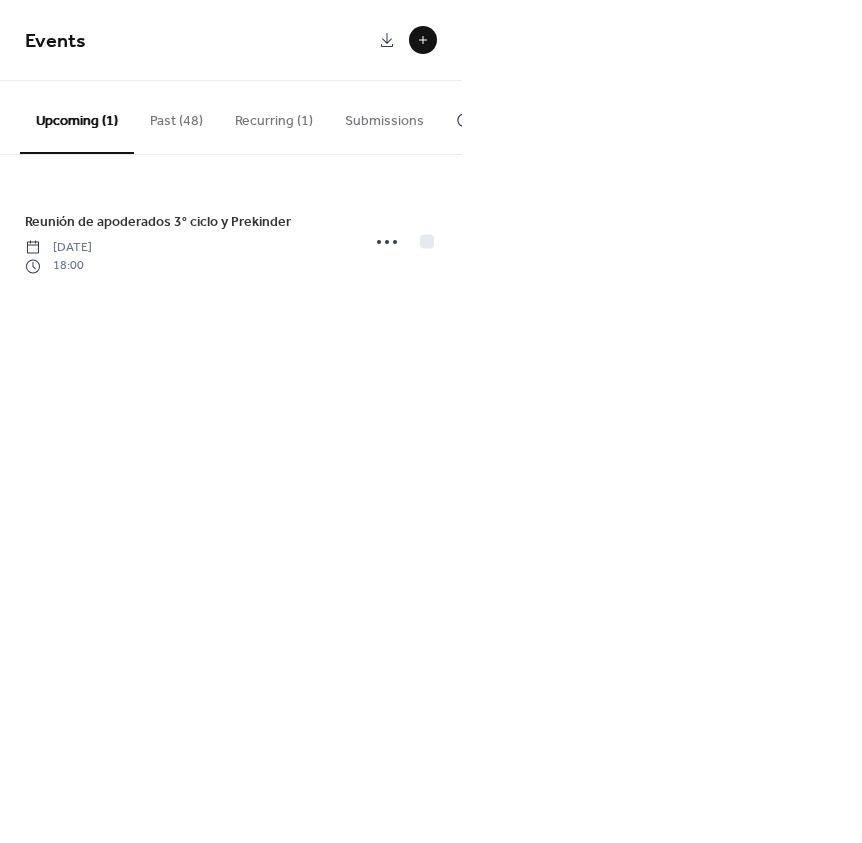 click at bounding box center (423, 40) 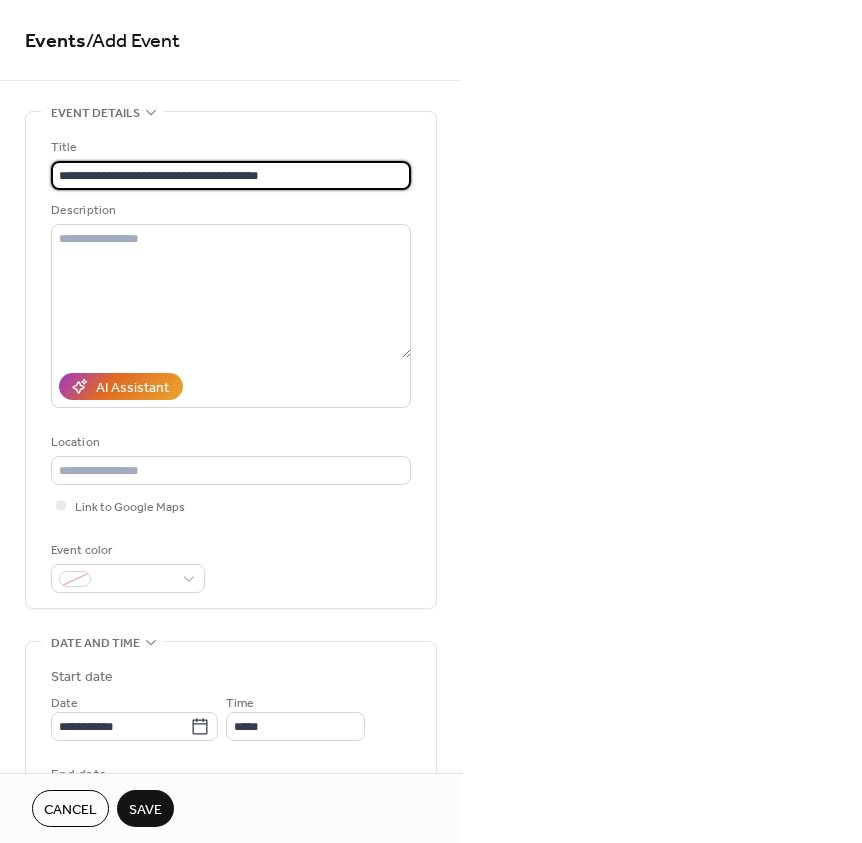 type on "**********" 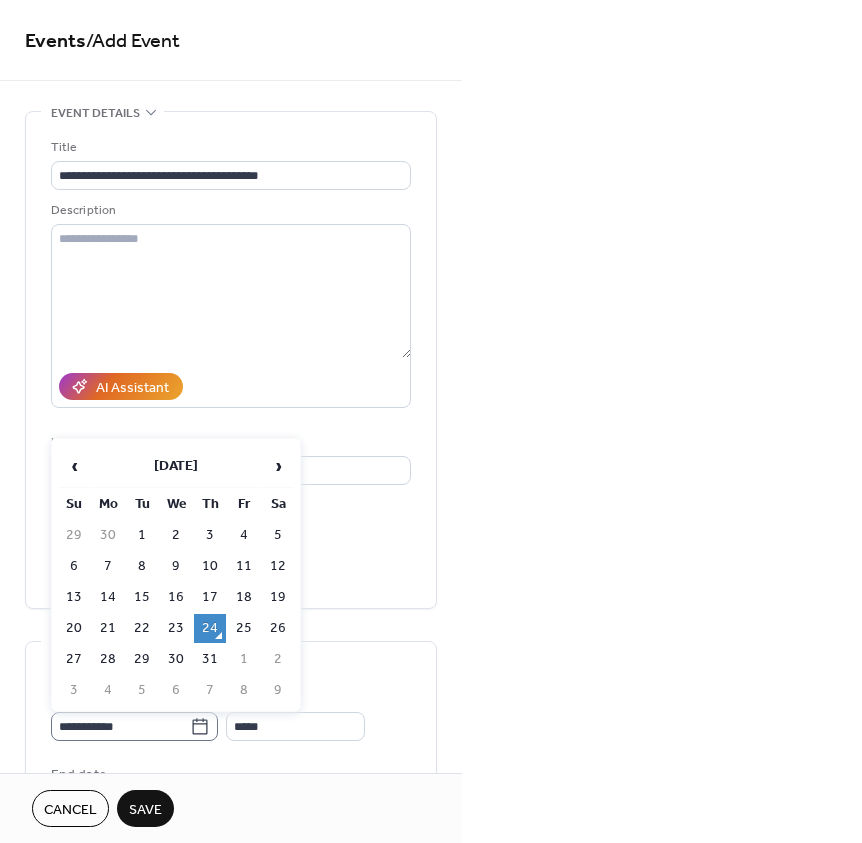 click 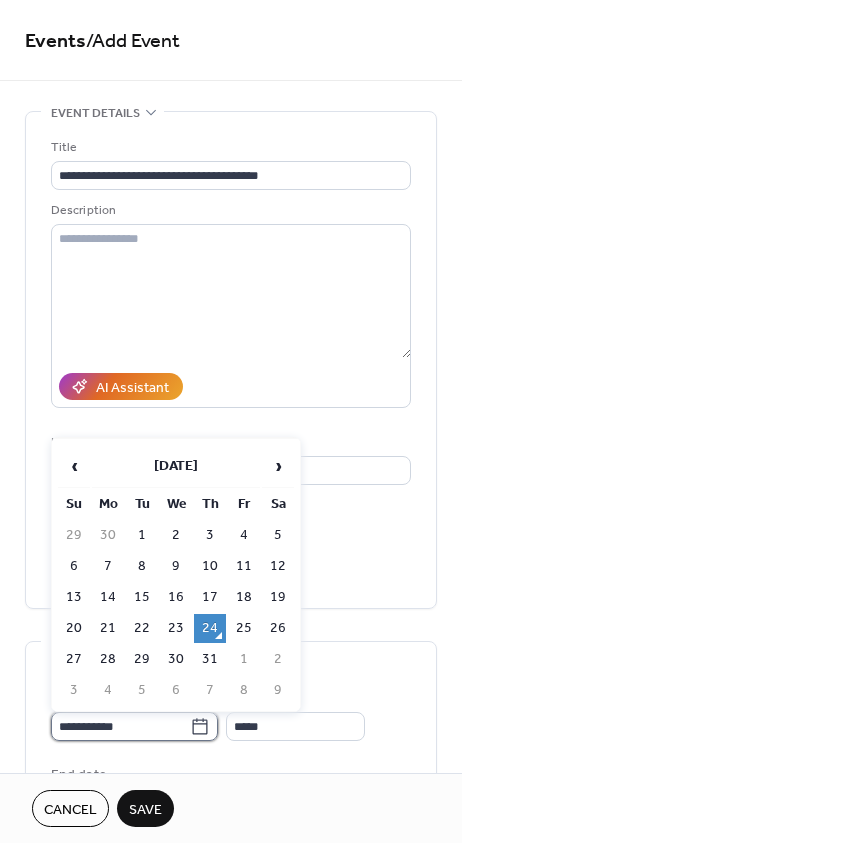 click on "**********" at bounding box center [120, 726] 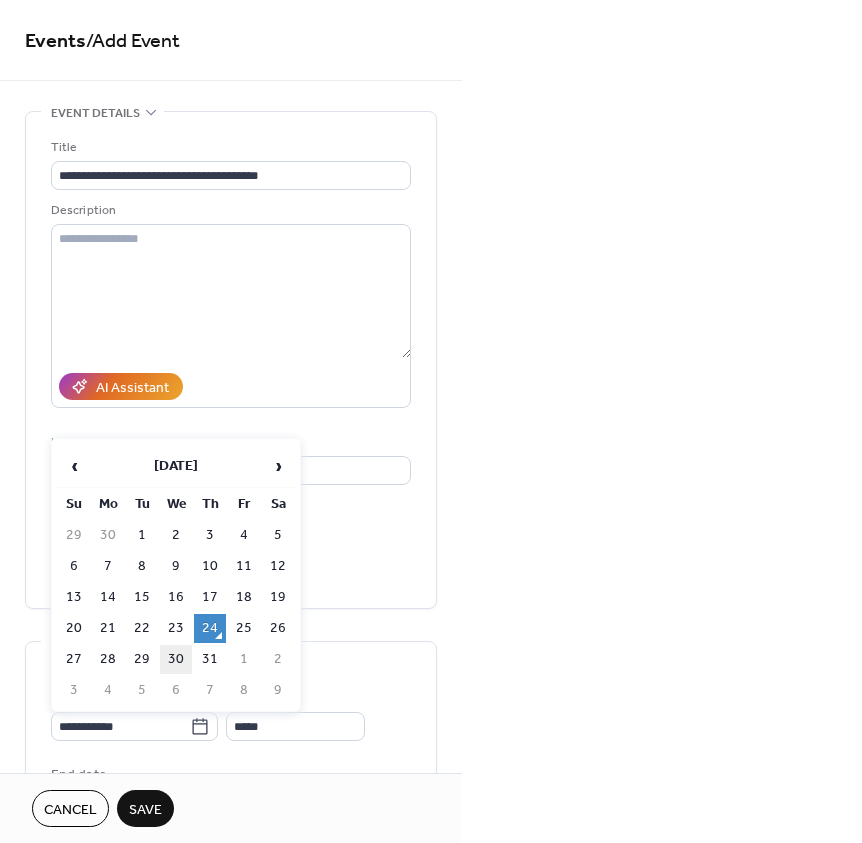 click on "30" at bounding box center (176, 659) 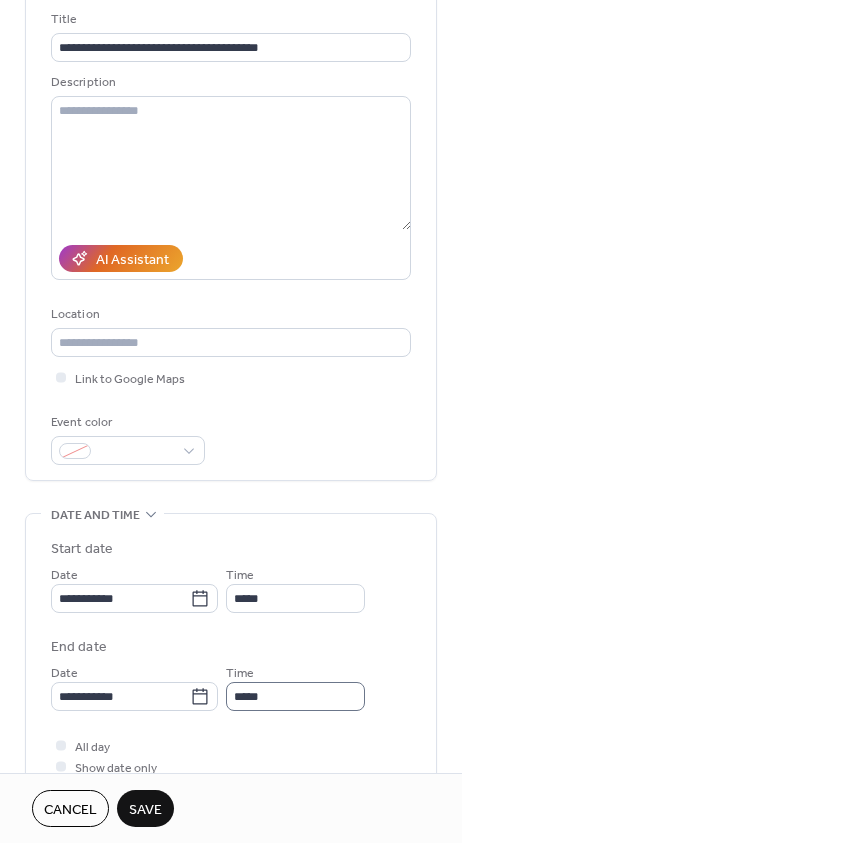 scroll, scrollTop: 200, scrollLeft: 0, axis: vertical 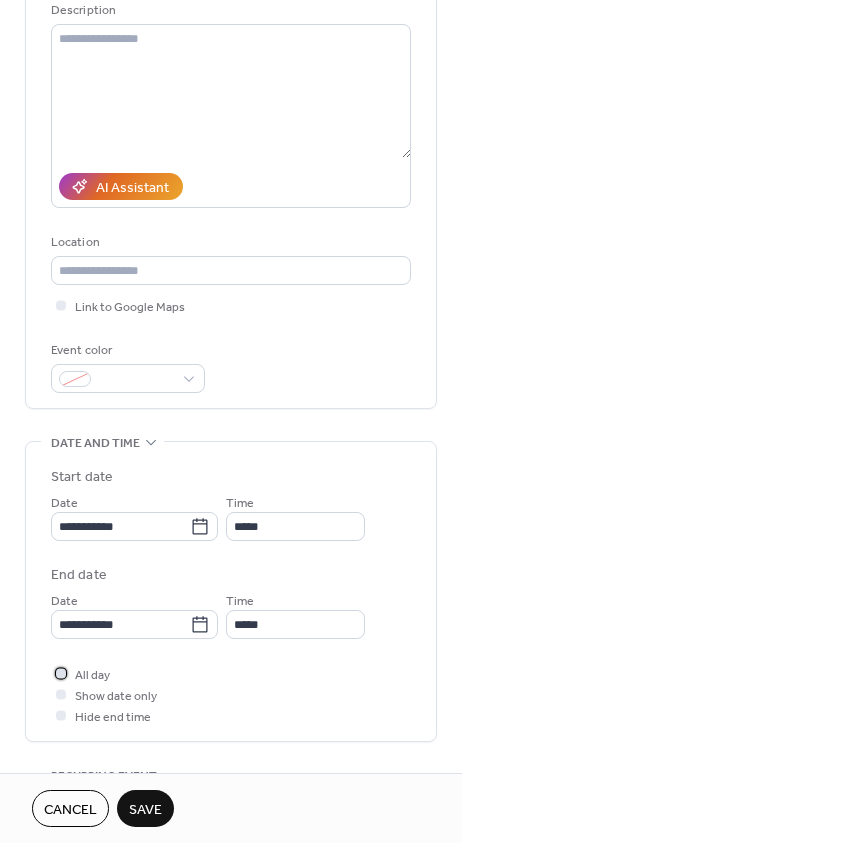 click at bounding box center (61, 673) 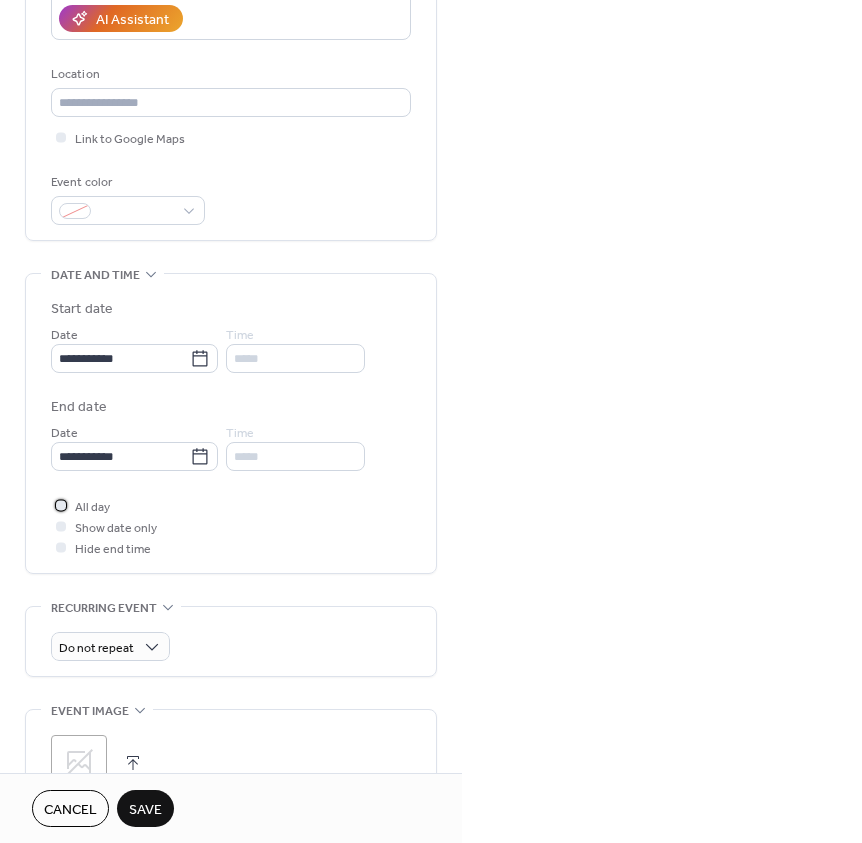 scroll, scrollTop: 400, scrollLeft: 0, axis: vertical 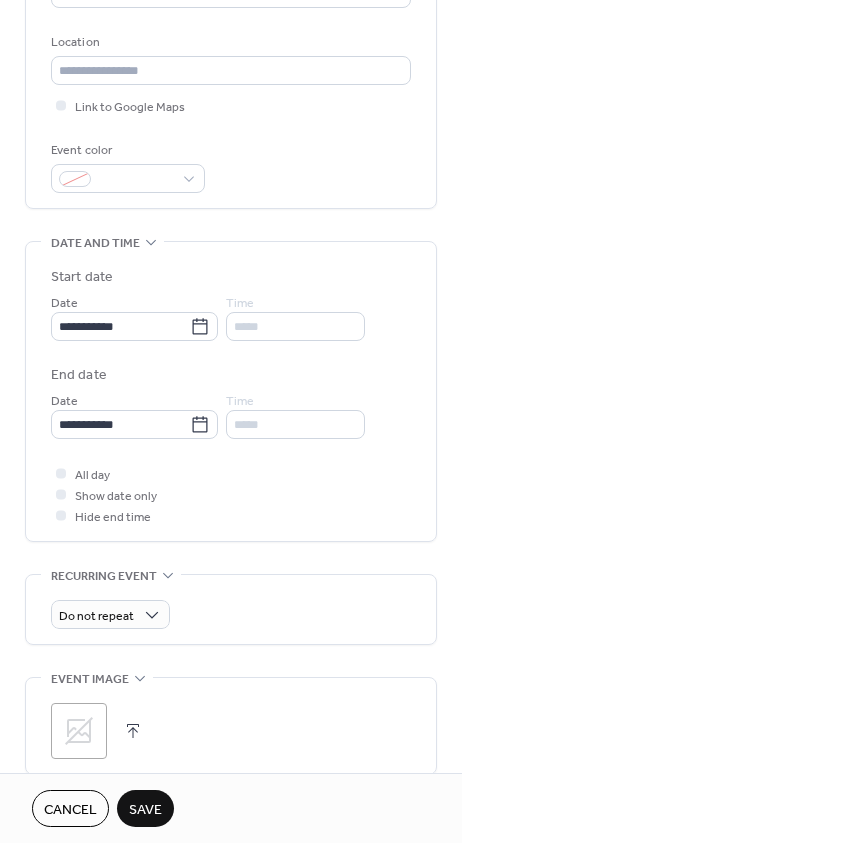click on "Save" at bounding box center [145, 810] 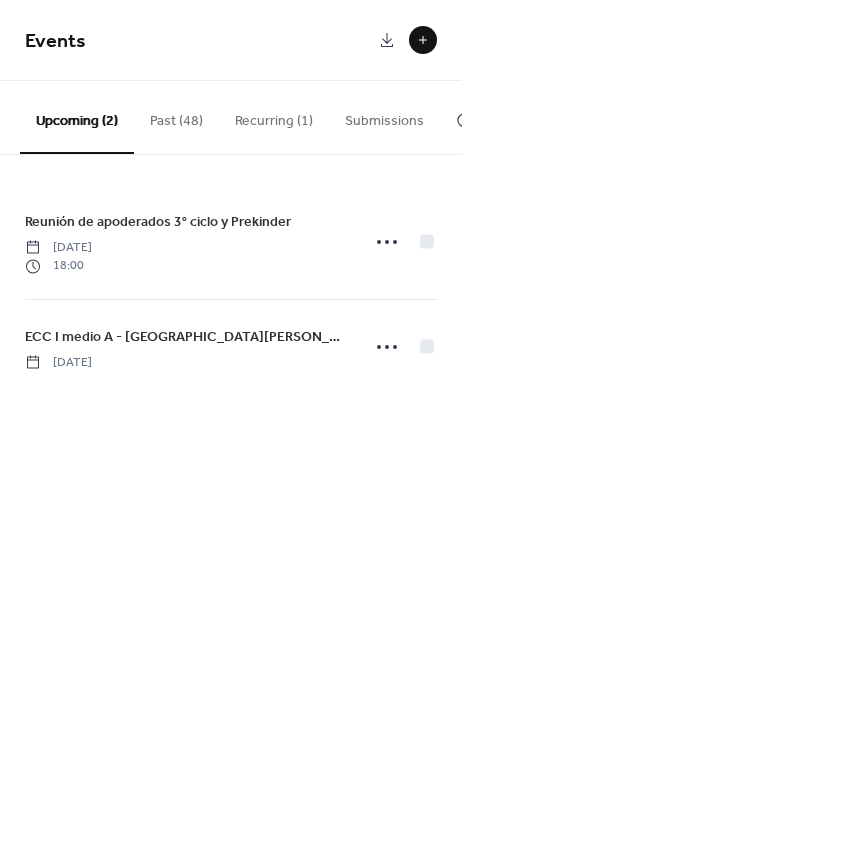 click at bounding box center (423, 40) 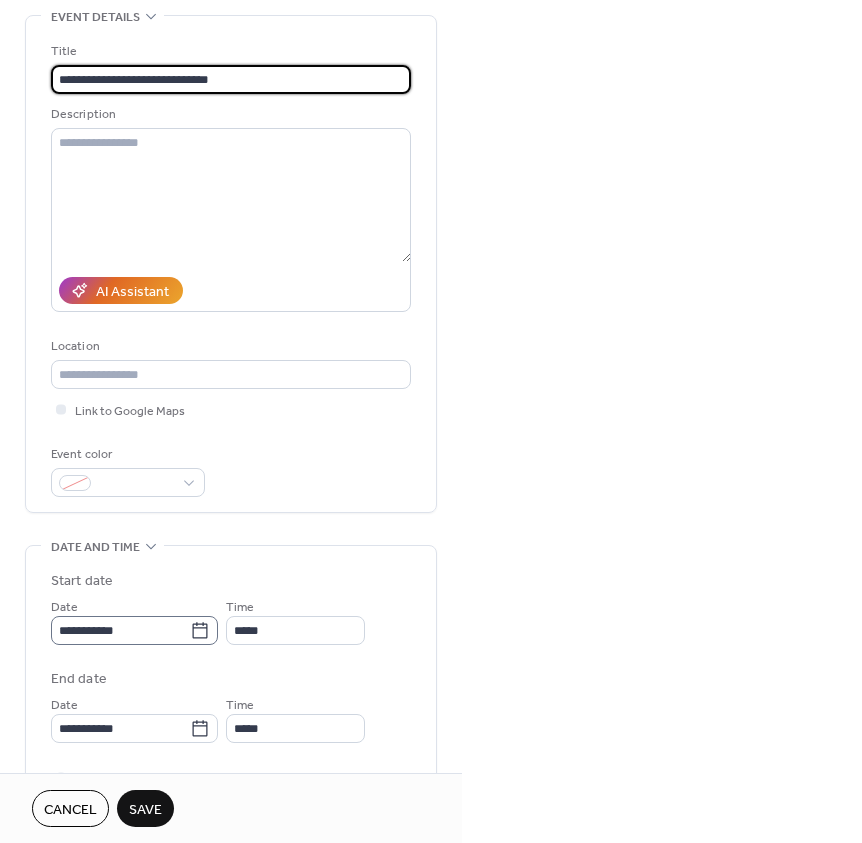 scroll, scrollTop: 100, scrollLeft: 0, axis: vertical 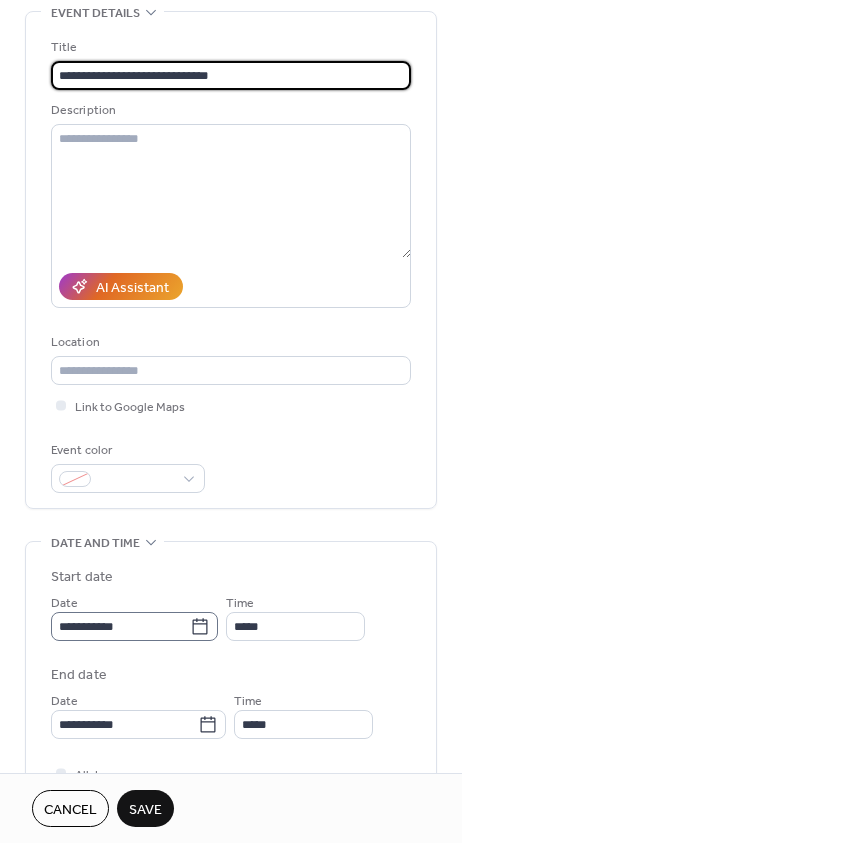 type on "**********" 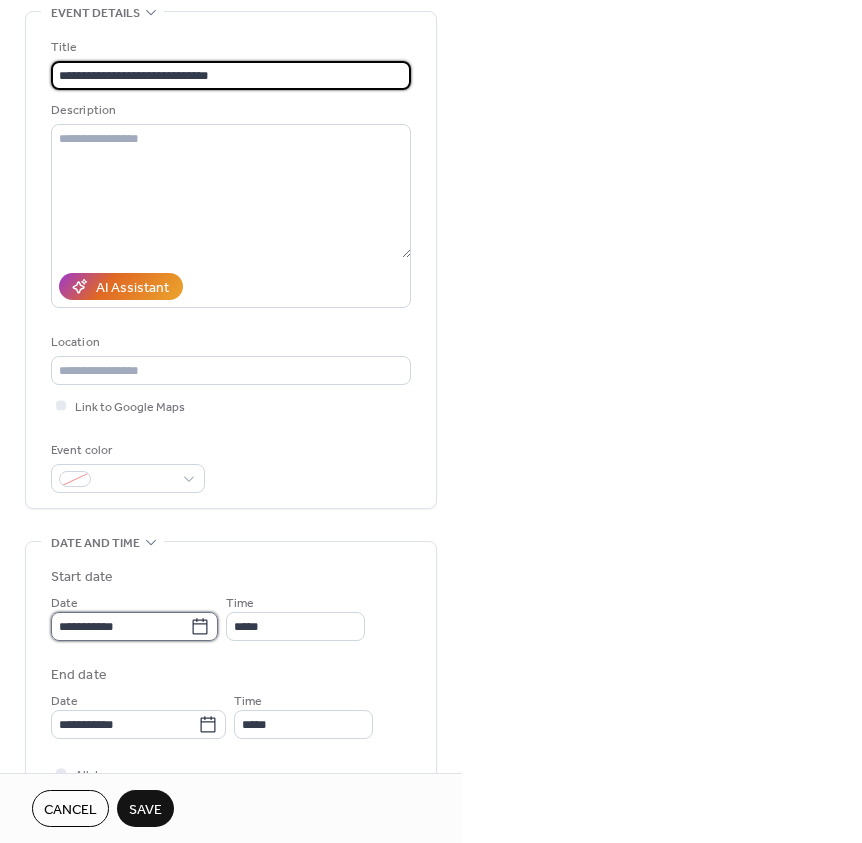 click on "**********" at bounding box center [120, 626] 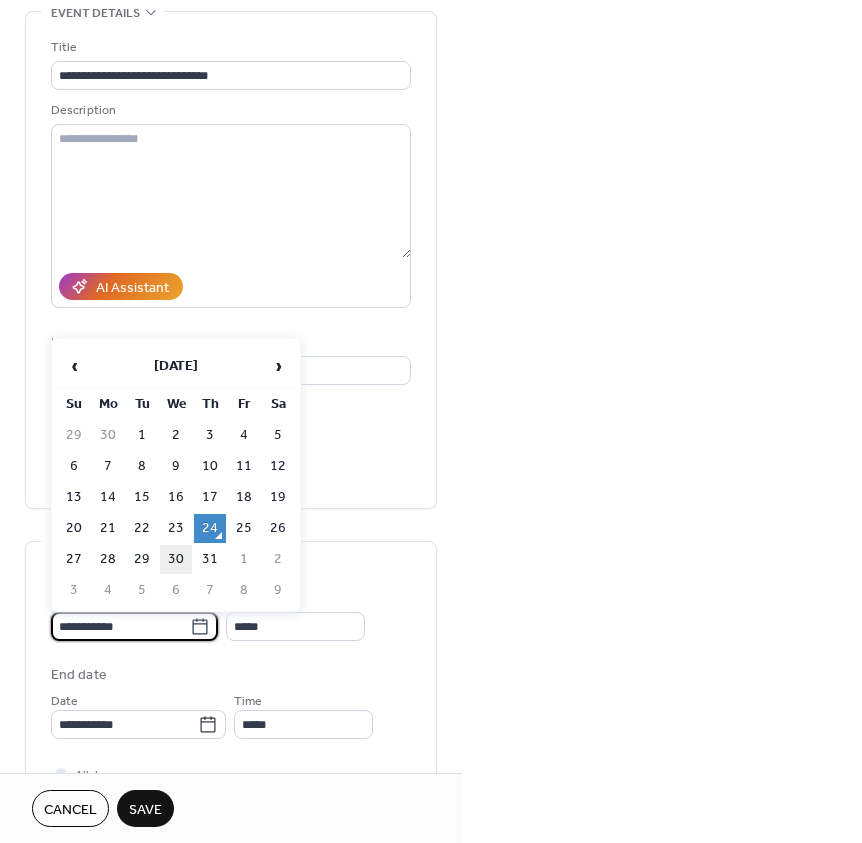 click on "30" at bounding box center [176, 559] 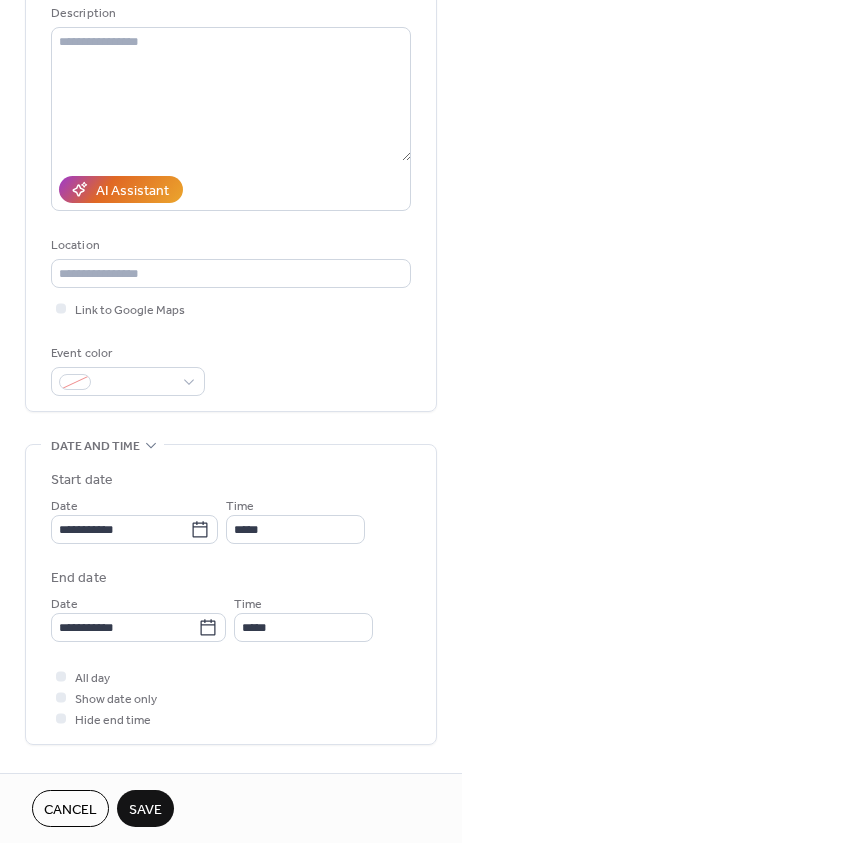 scroll, scrollTop: 200, scrollLeft: 0, axis: vertical 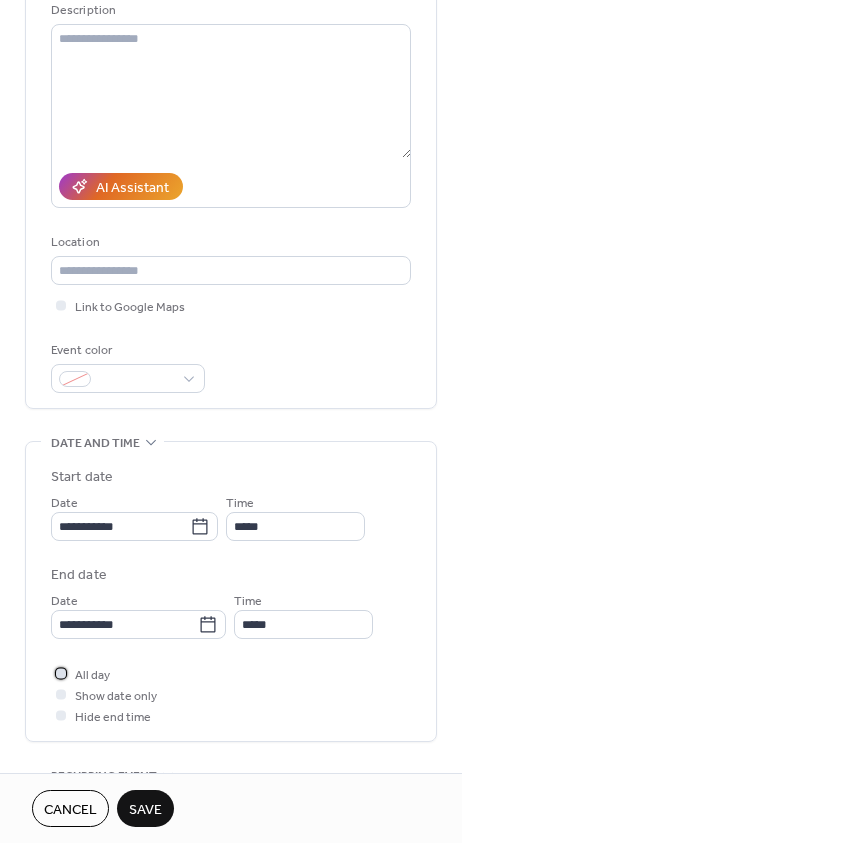 click on "All day" at bounding box center (92, 675) 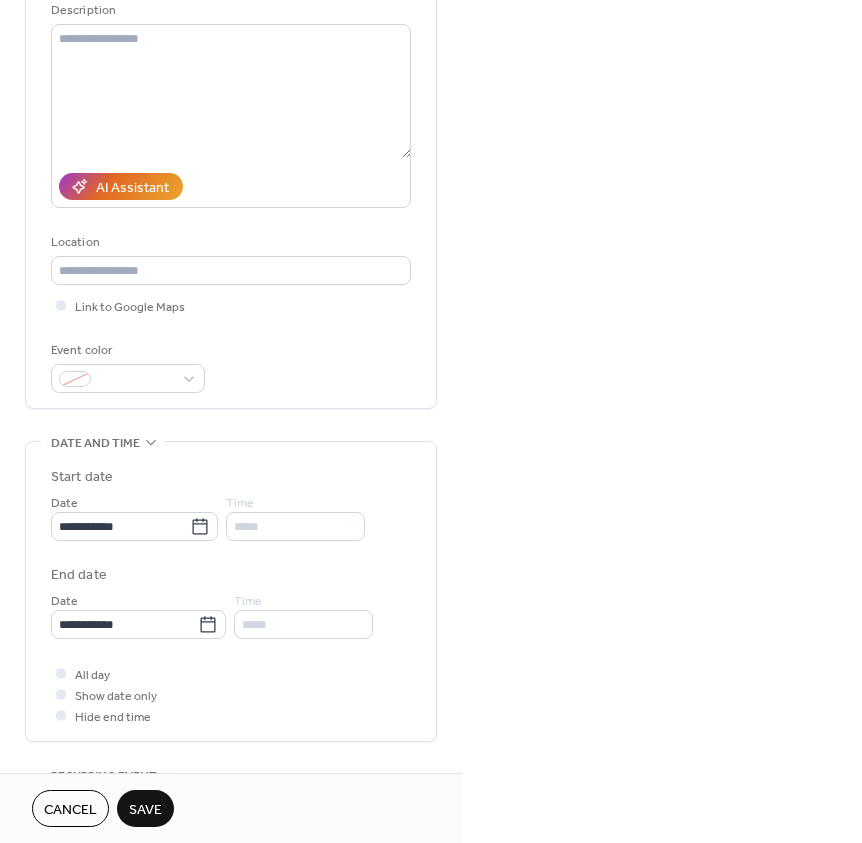 click on "Save" at bounding box center (145, 810) 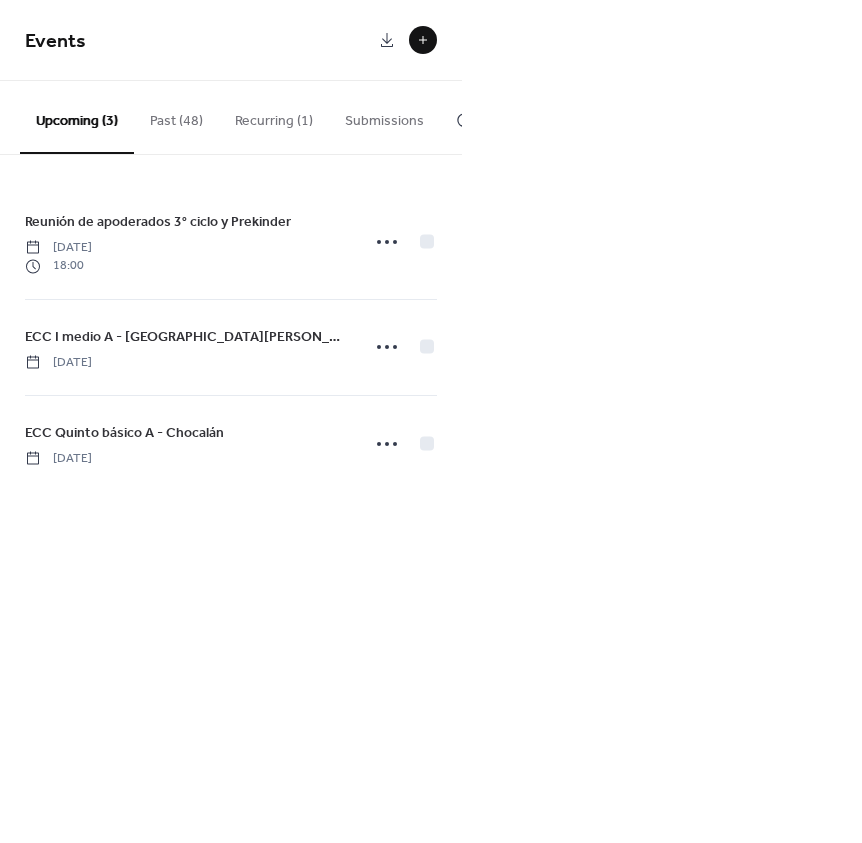 click at bounding box center [423, 40] 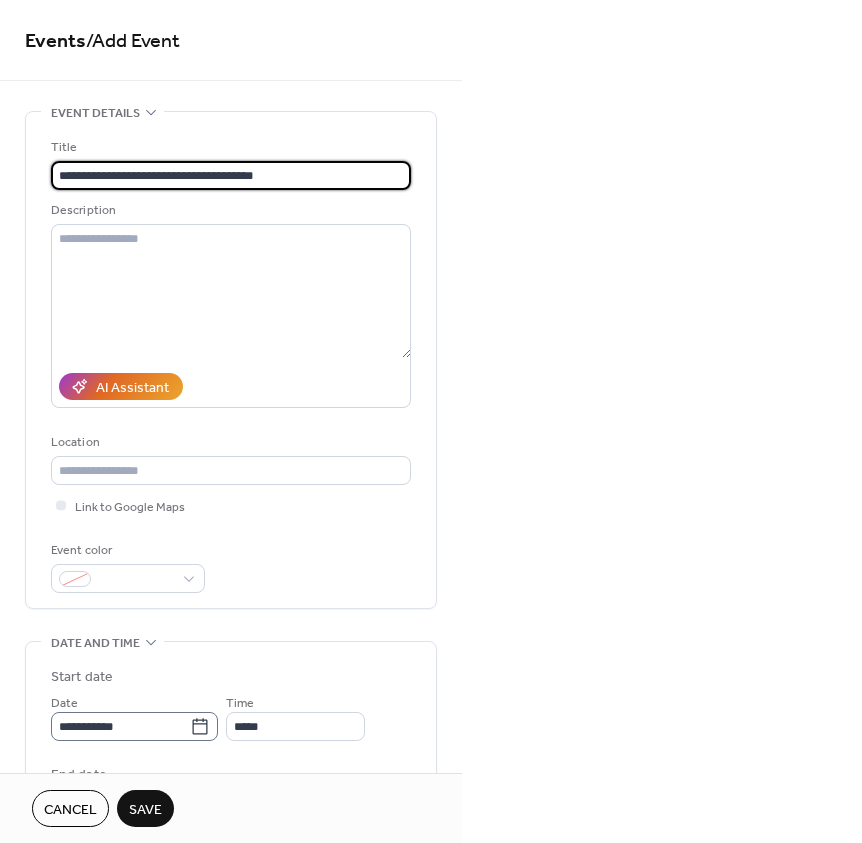 type on "**********" 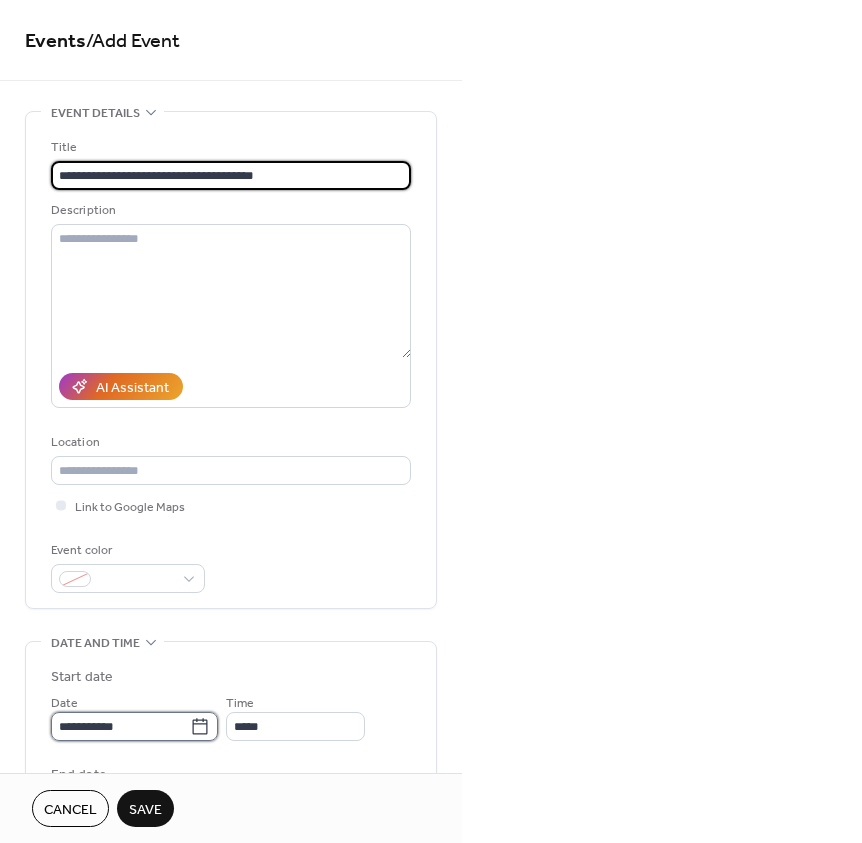 click on "**********" at bounding box center (120, 726) 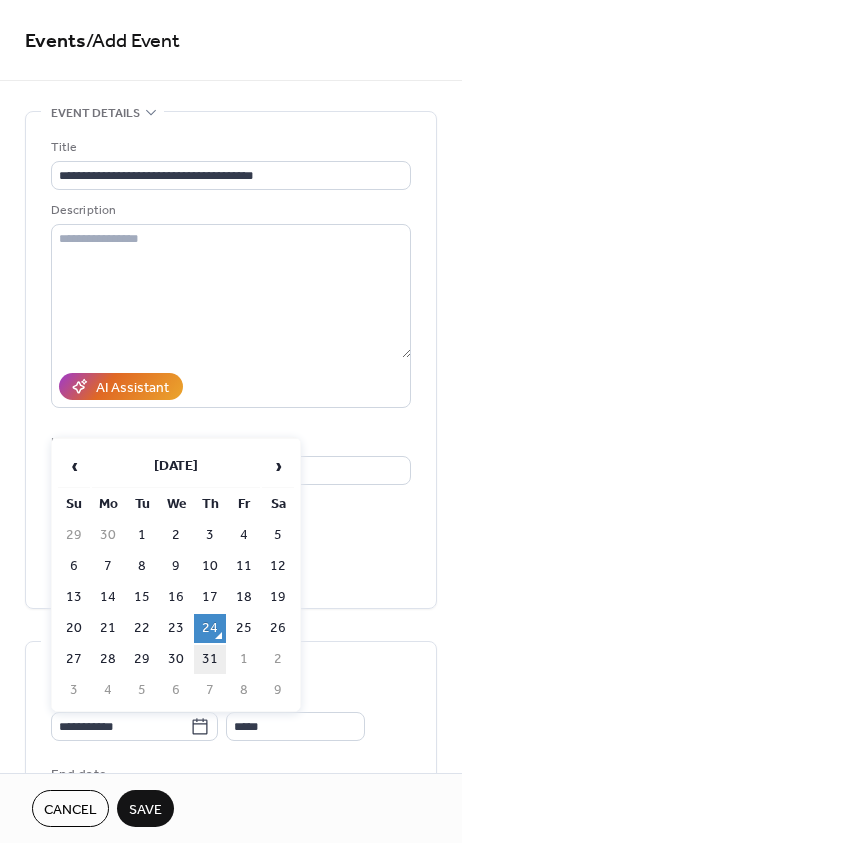click on "31" at bounding box center (210, 659) 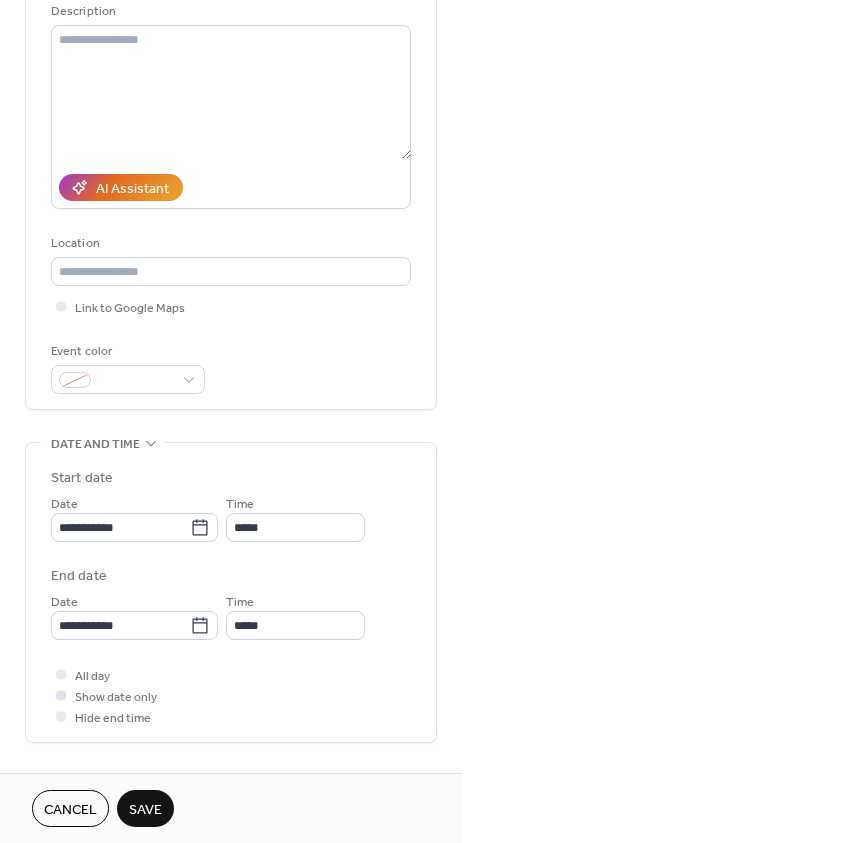 scroll, scrollTop: 200, scrollLeft: 0, axis: vertical 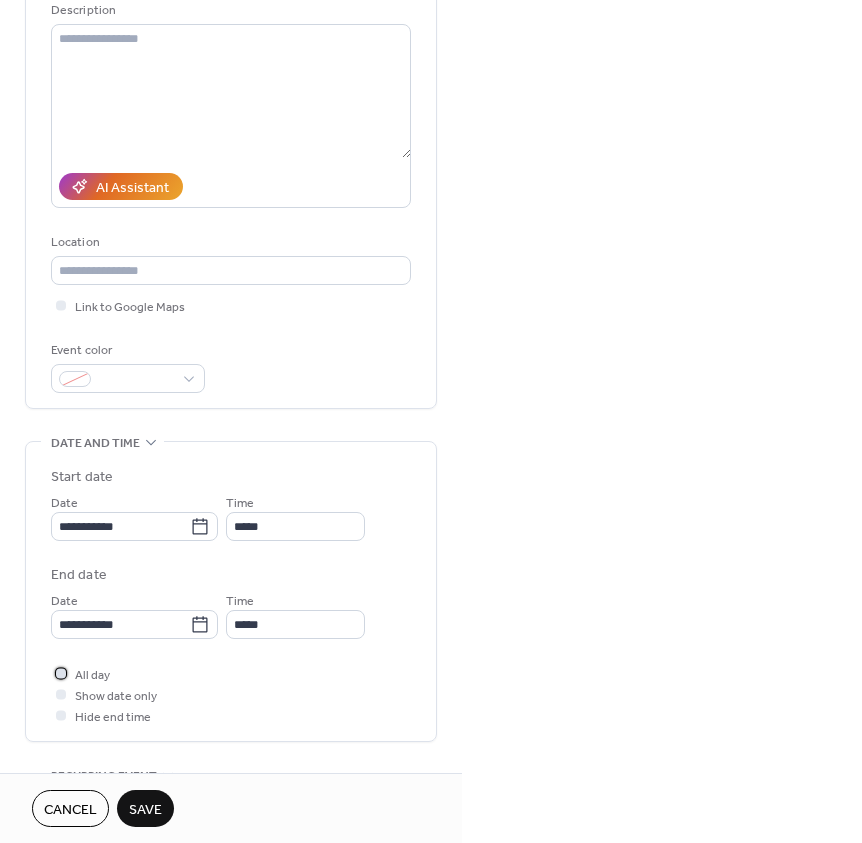 click on "All day" at bounding box center [92, 675] 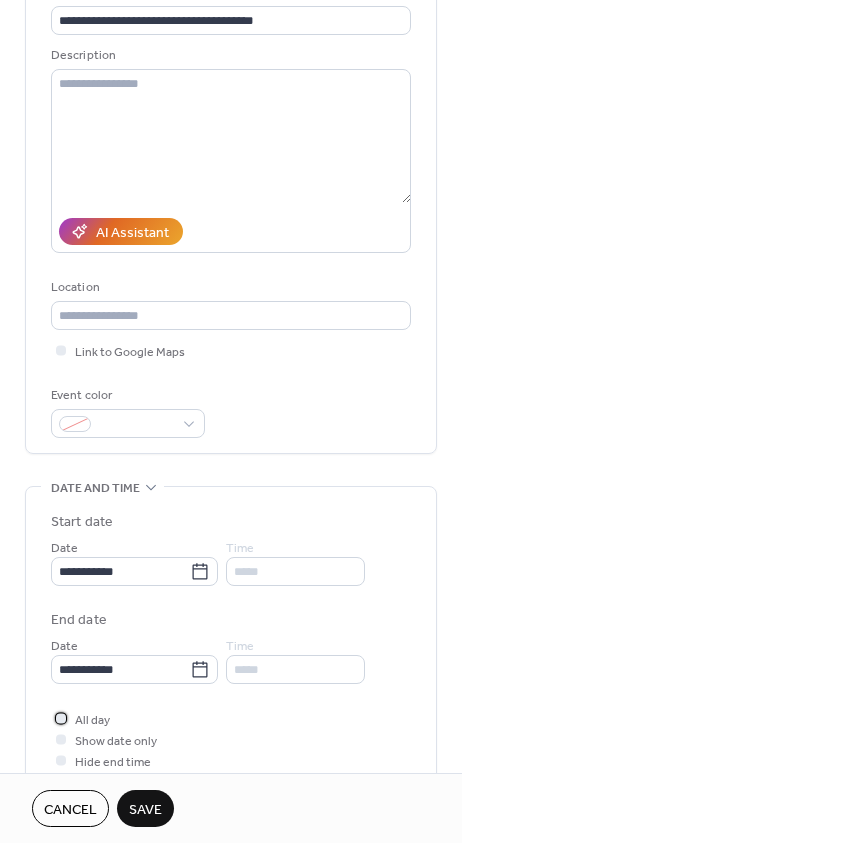 scroll, scrollTop: 0, scrollLeft: 0, axis: both 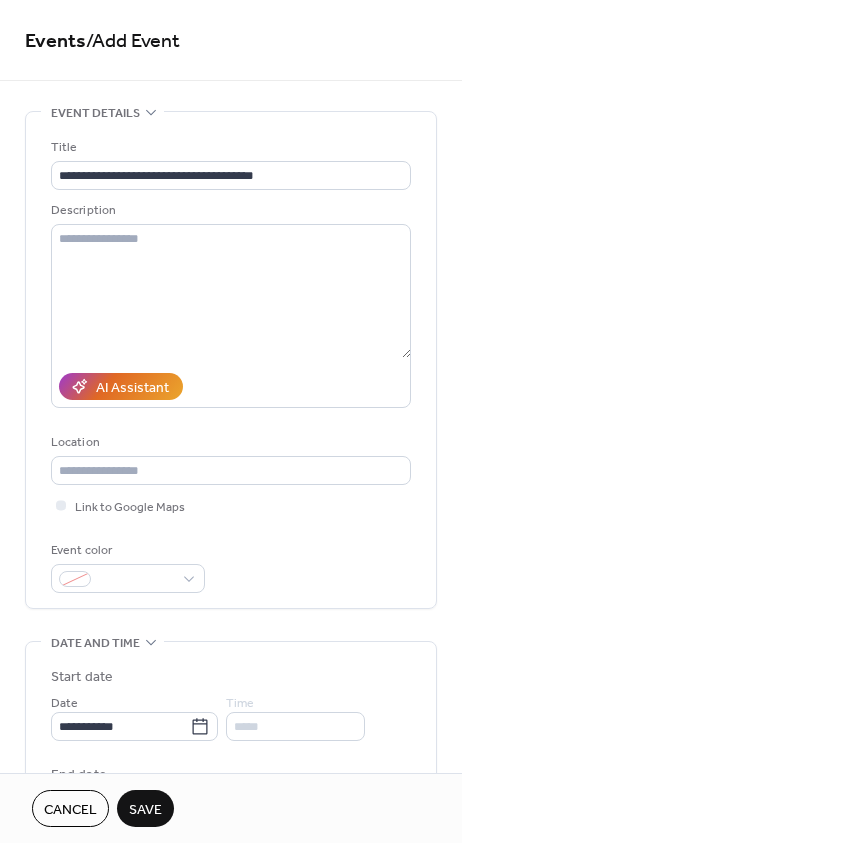 click on "Save" at bounding box center [145, 810] 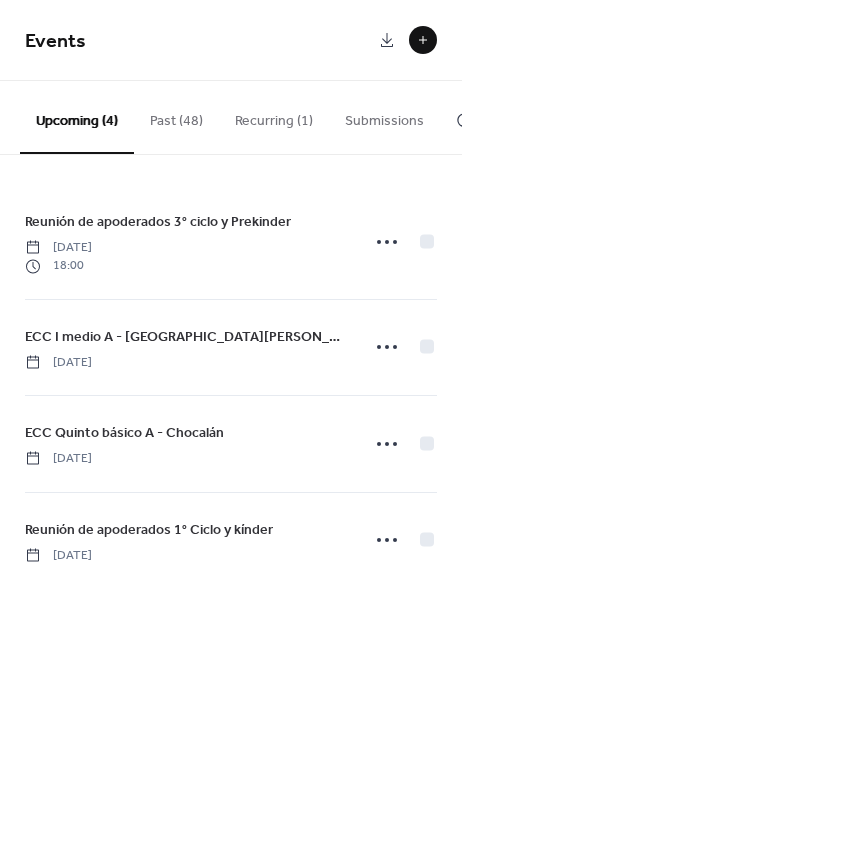 click at bounding box center (423, 40) 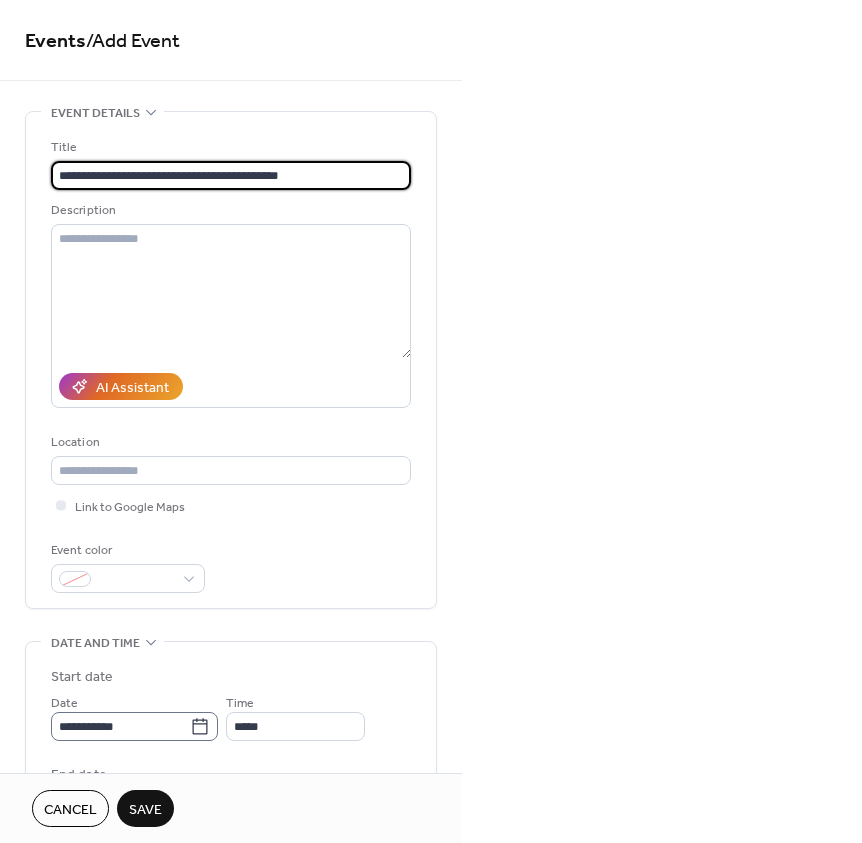 type on "**********" 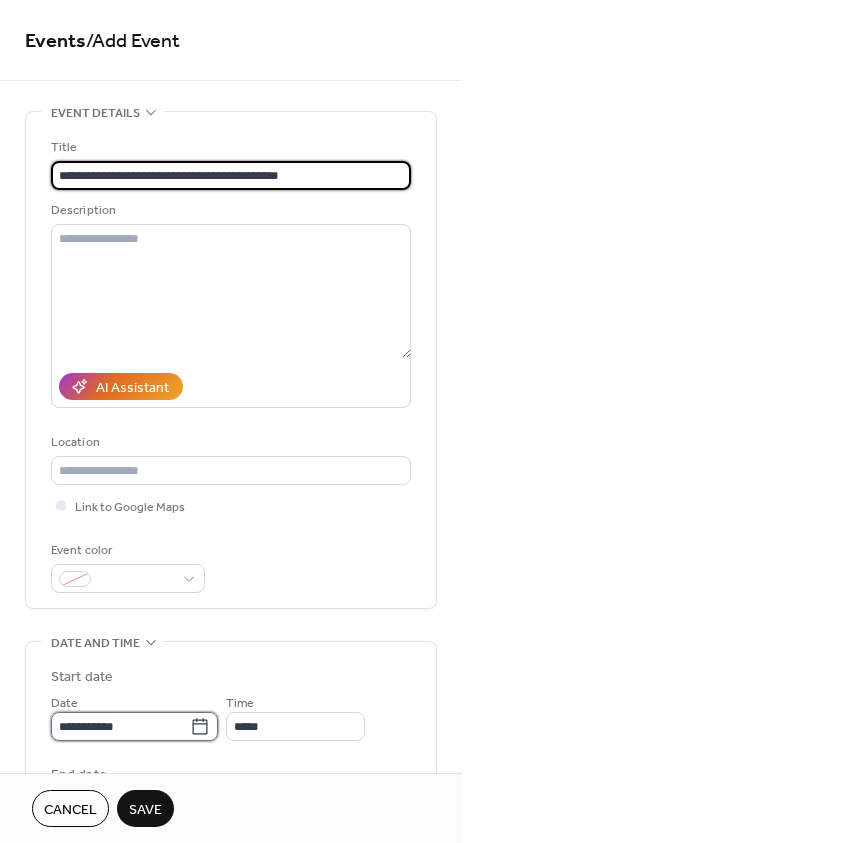 click on "**********" at bounding box center [120, 726] 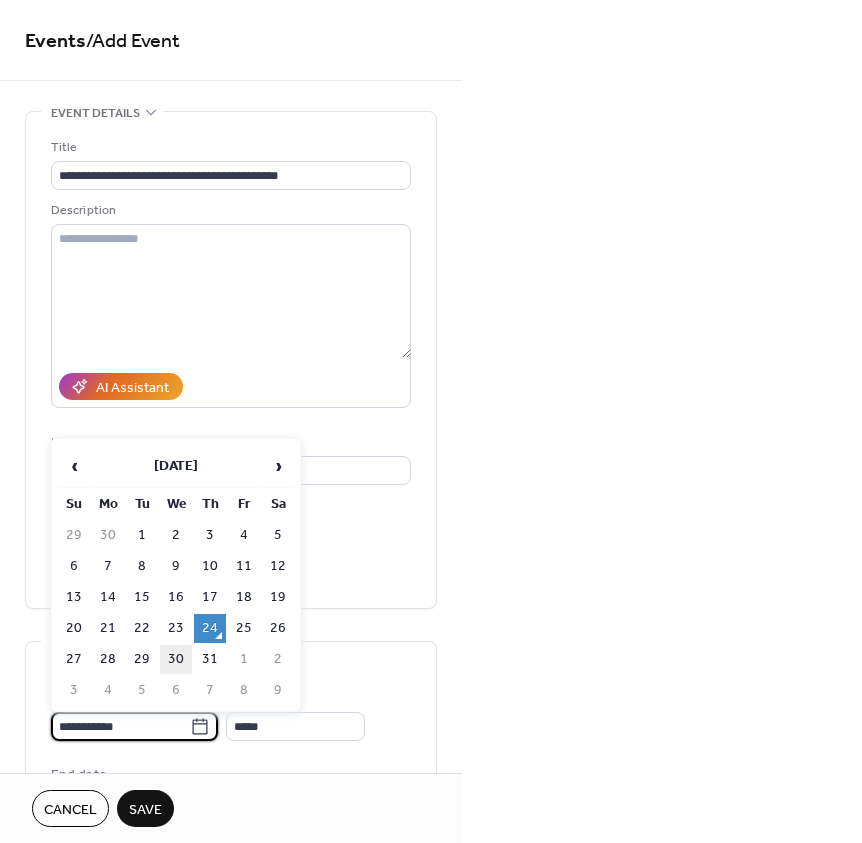 click on "30" at bounding box center (176, 659) 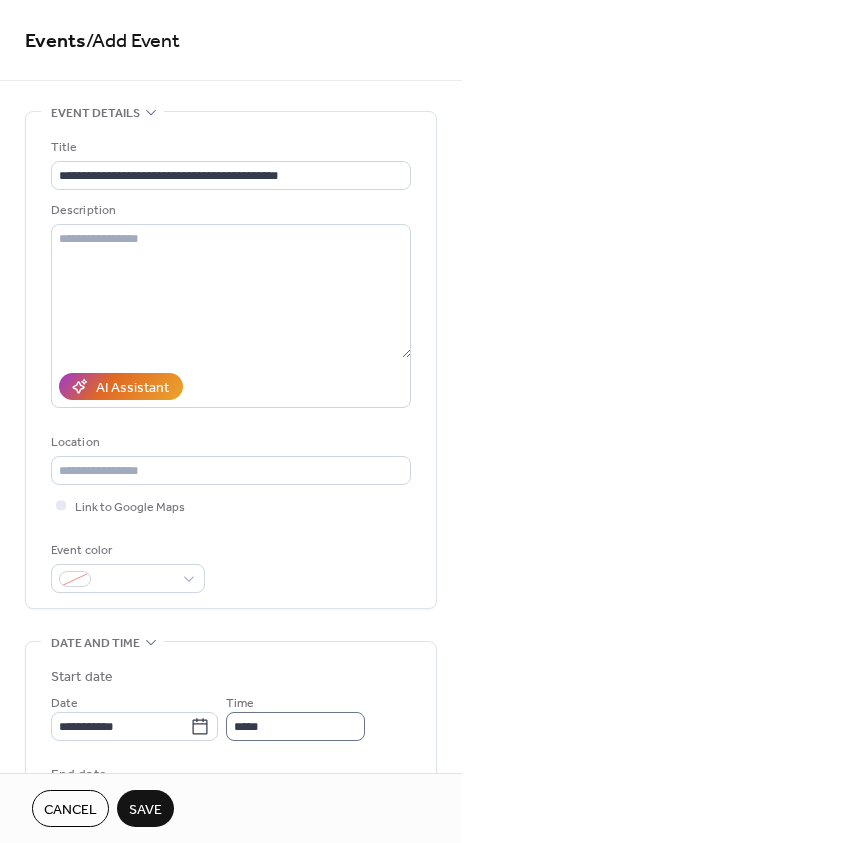 scroll, scrollTop: 1, scrollLeft: 0, axis: vertical 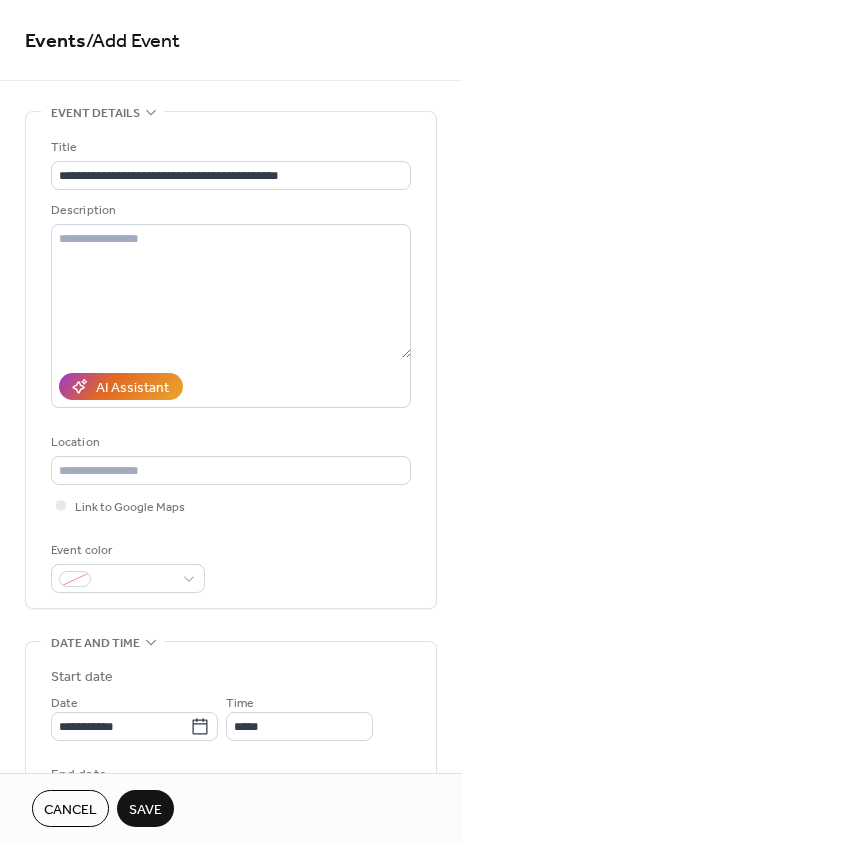 click on "Start date" at bounding box center [231, 677] 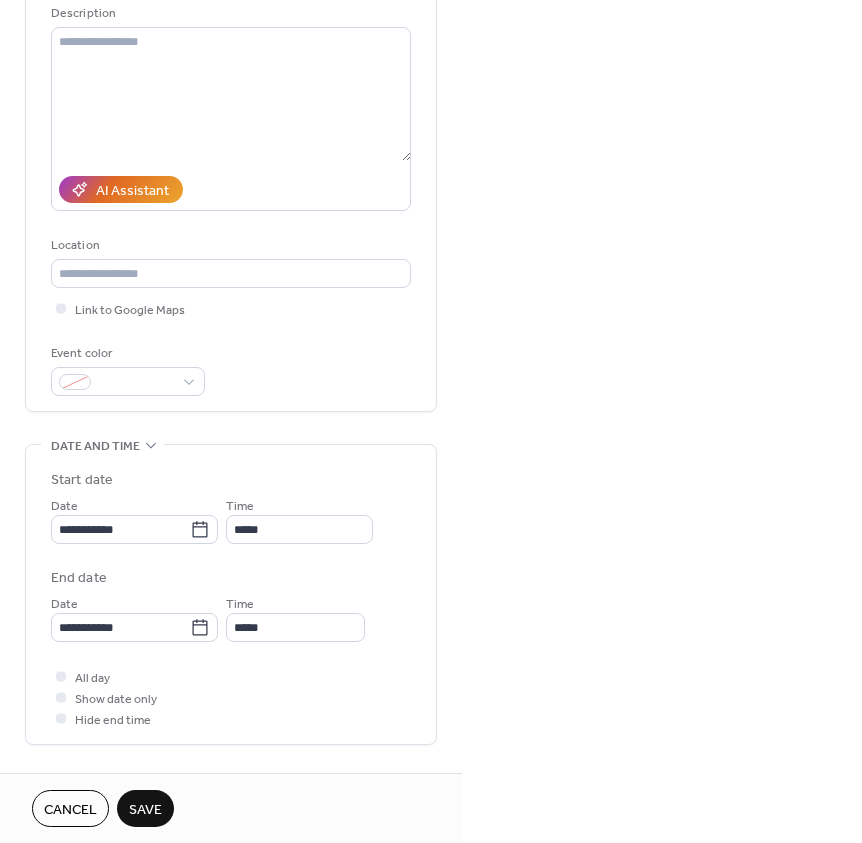 scroll, scrollTop: 200, scrollLeft: 0, axis: vertical 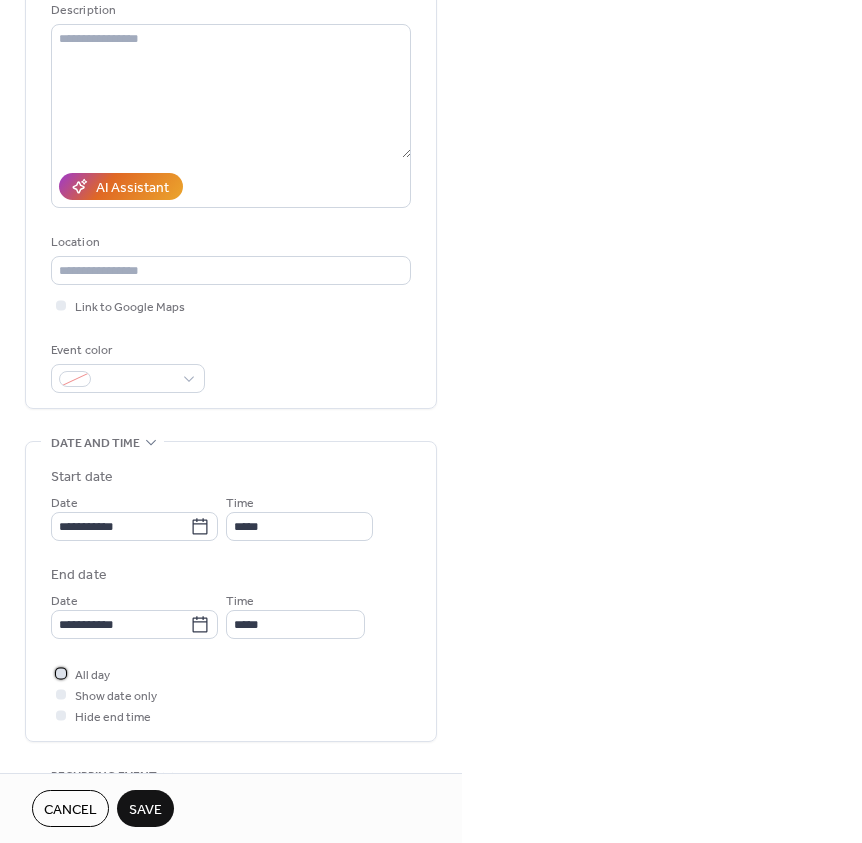 click on "All day" at bounding box center (92, 675) 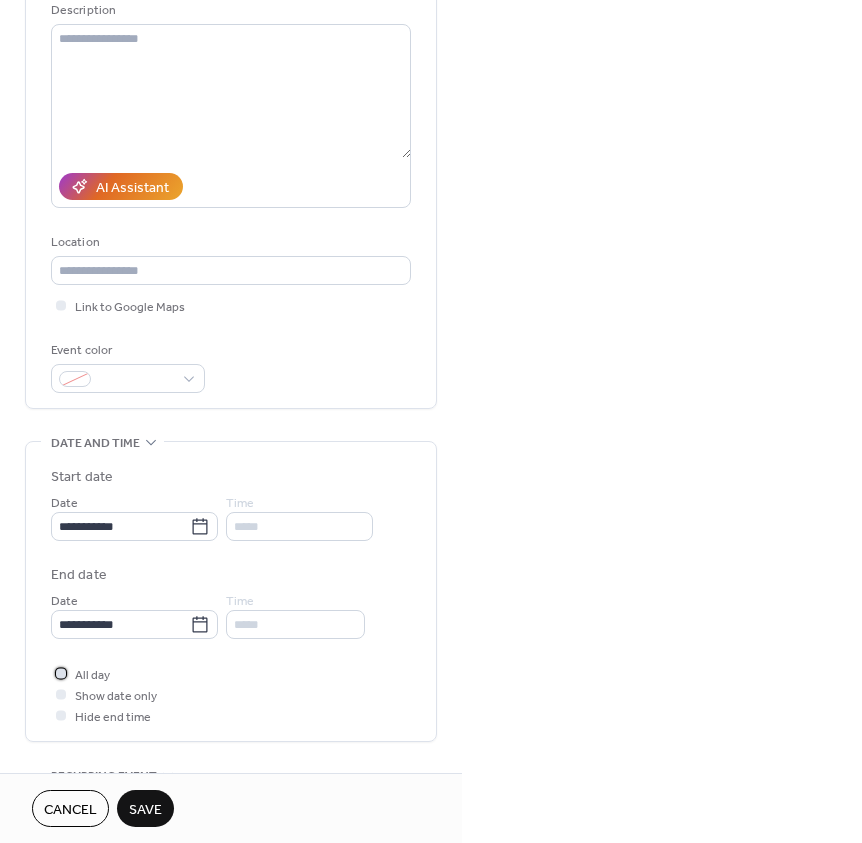 click on "All day" at bounding box center (92, 675) 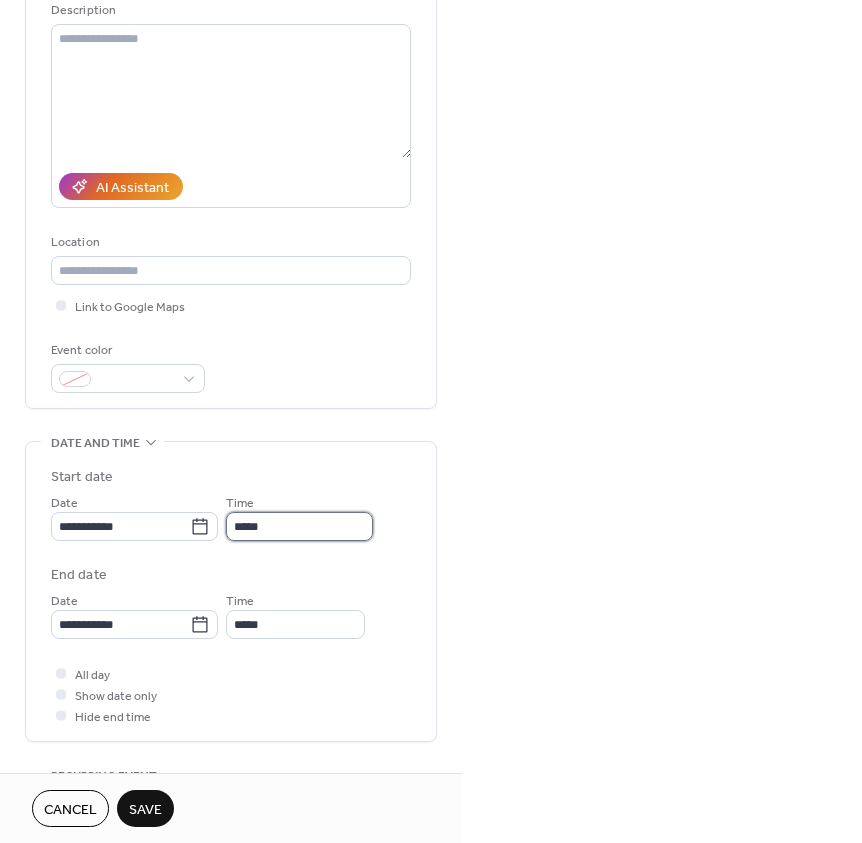 click on "*****" at bounding box center (299, 526) 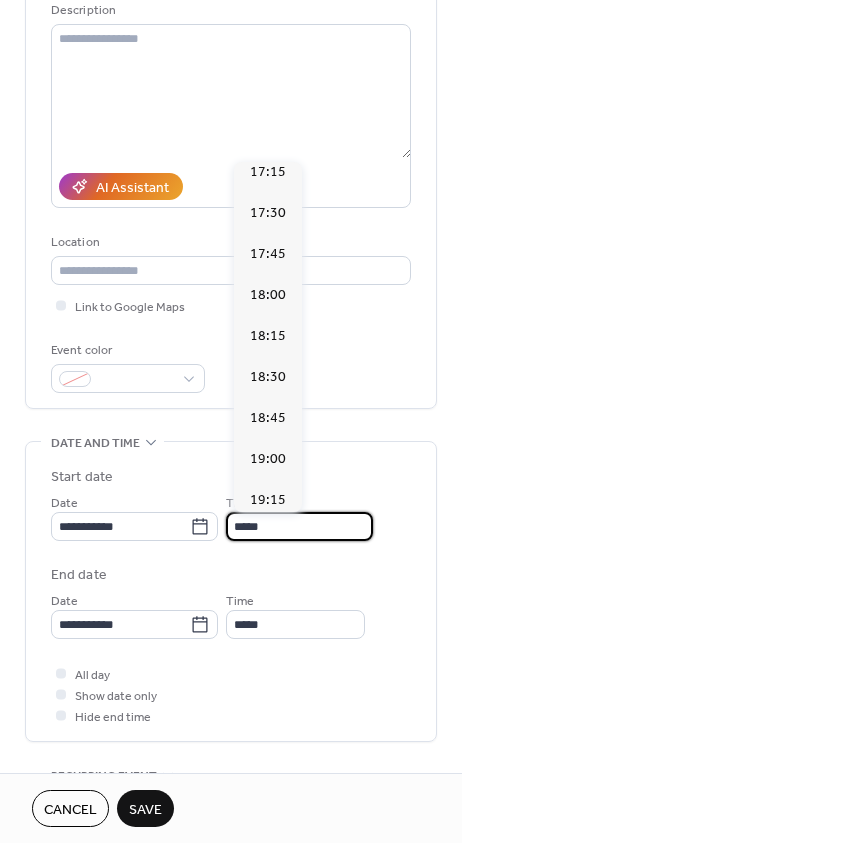 scroll, scrollTop: 2868, scrollLeft: 0, axis: vertical 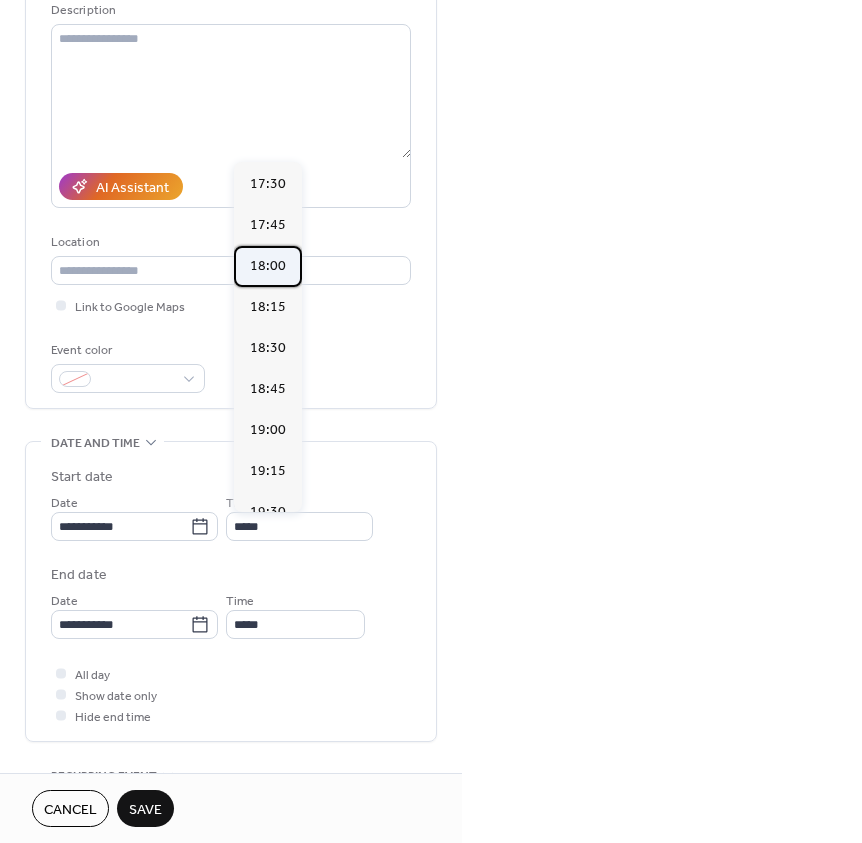 click on "18:00" at bounding box center (268, 266) 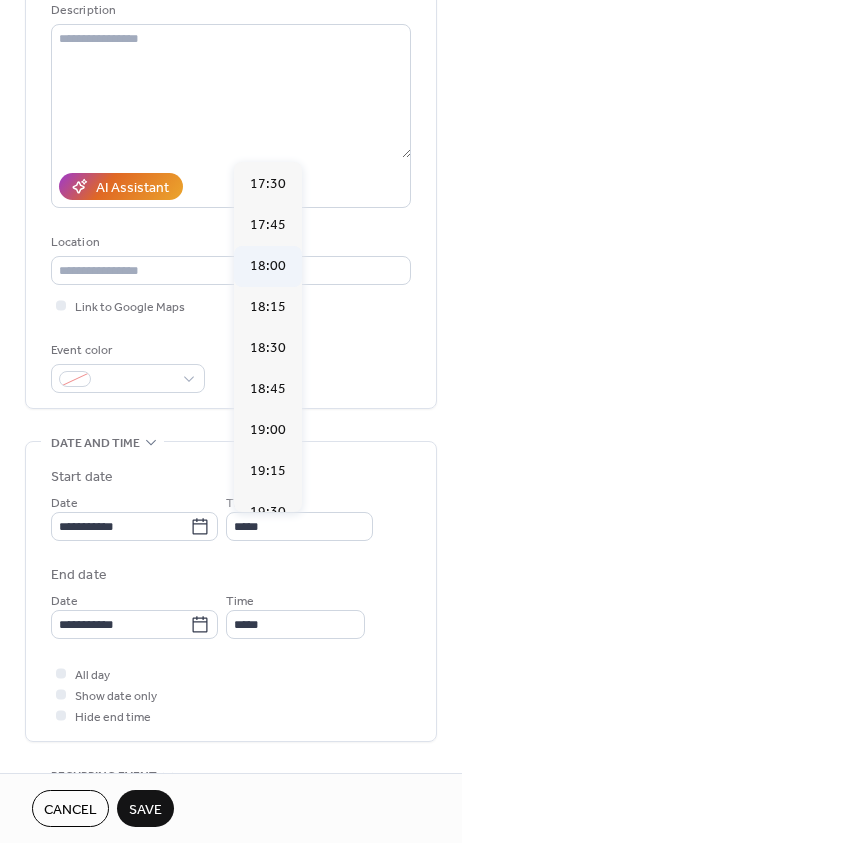 type on "*****" 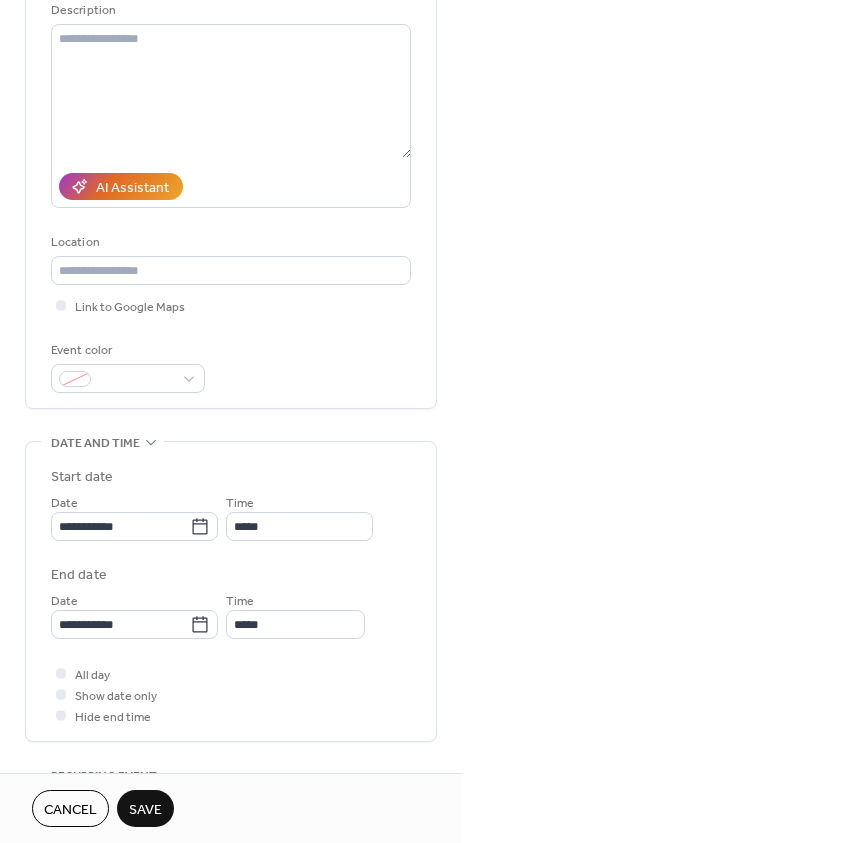 click on "Save" at bounding box center [145, 810] 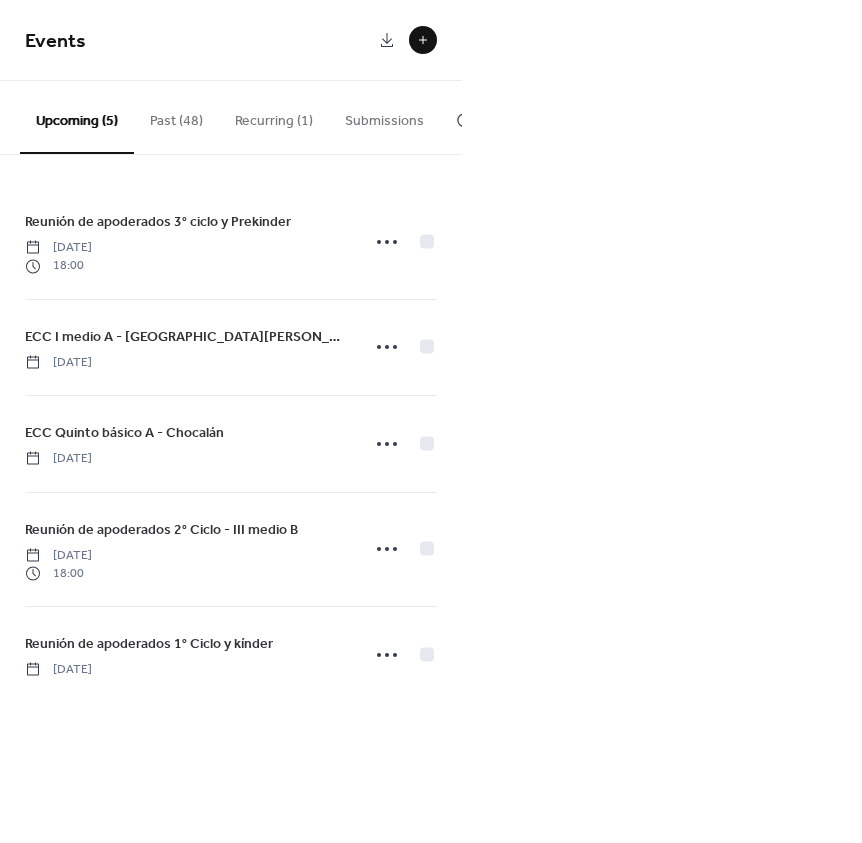 click at bounding box center [423, 40] 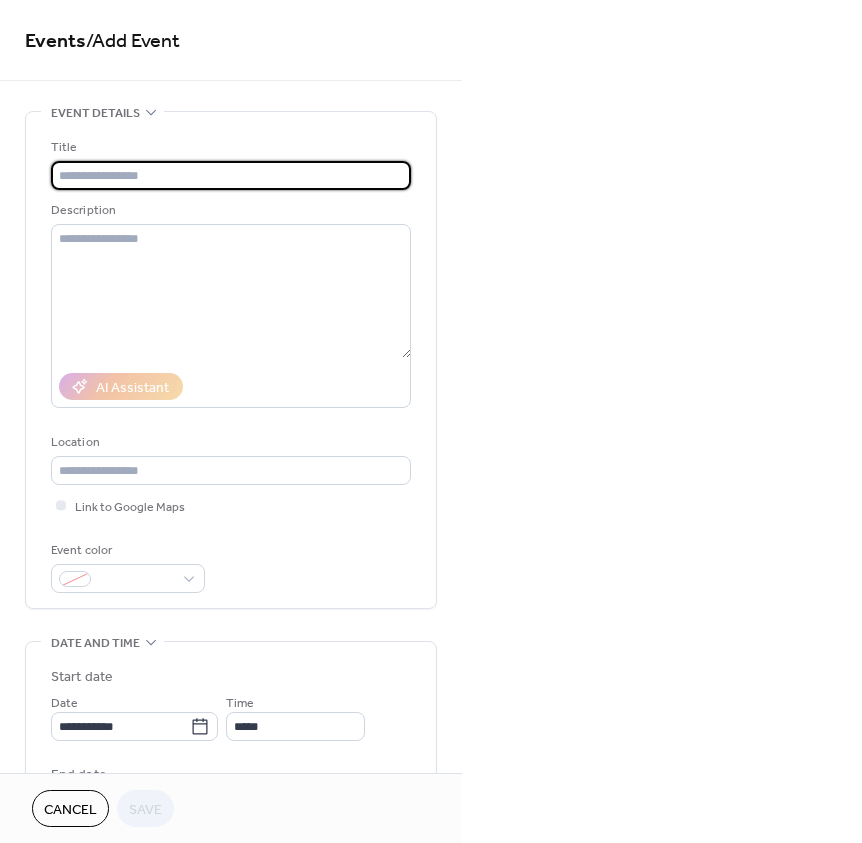 click at bounding box center (231, 175) 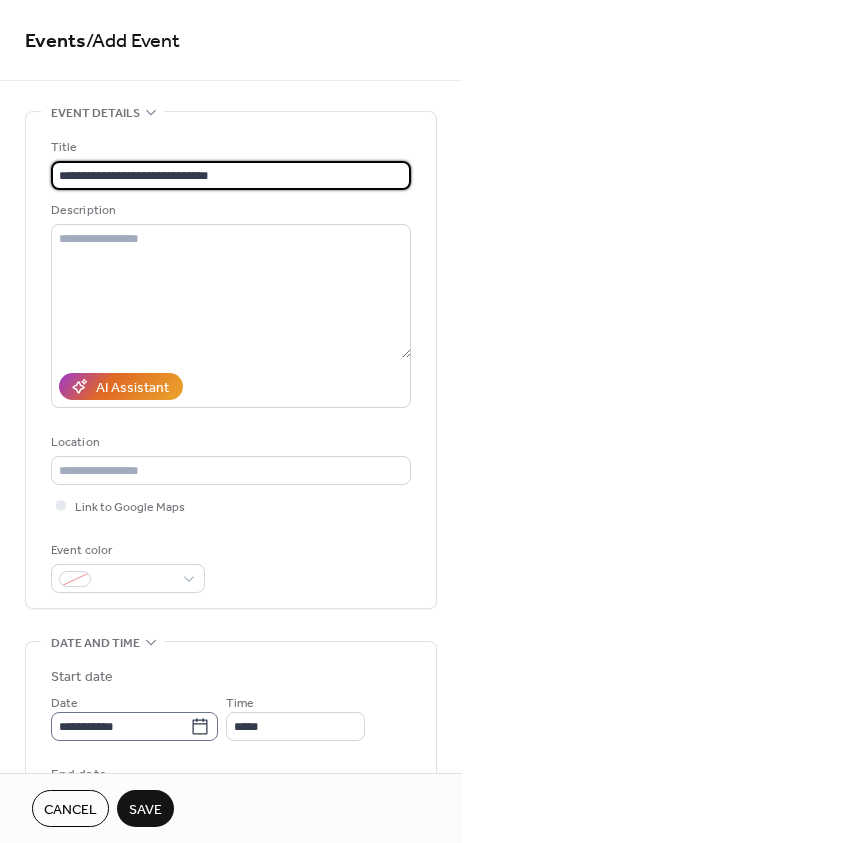 type on "**********" 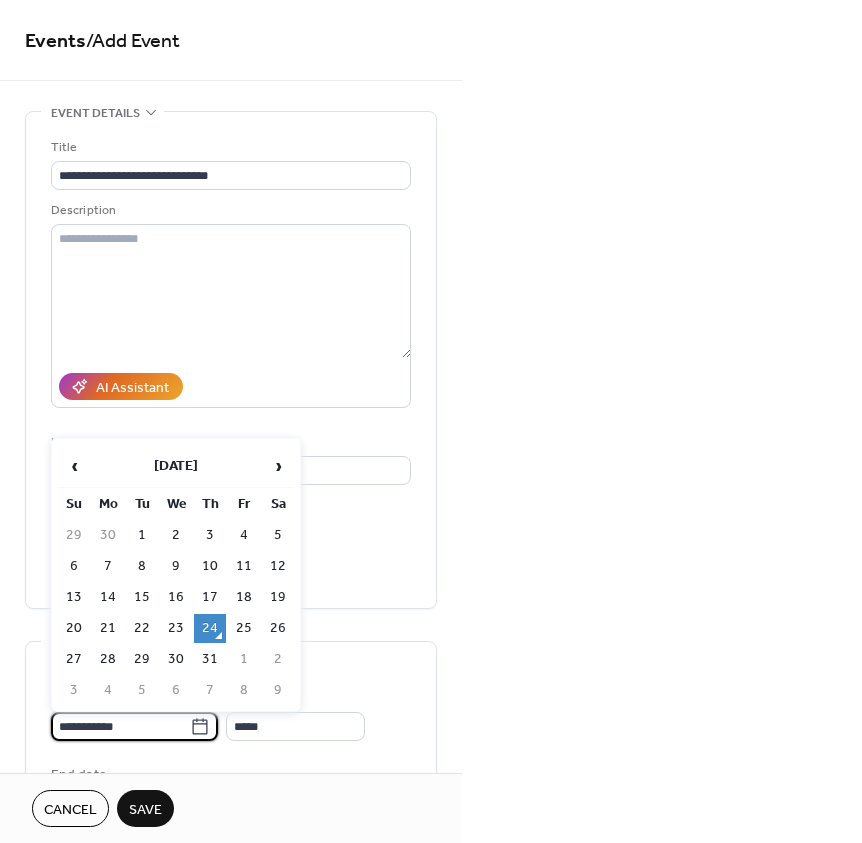 click on "**********" at bounding box center [120, 726] 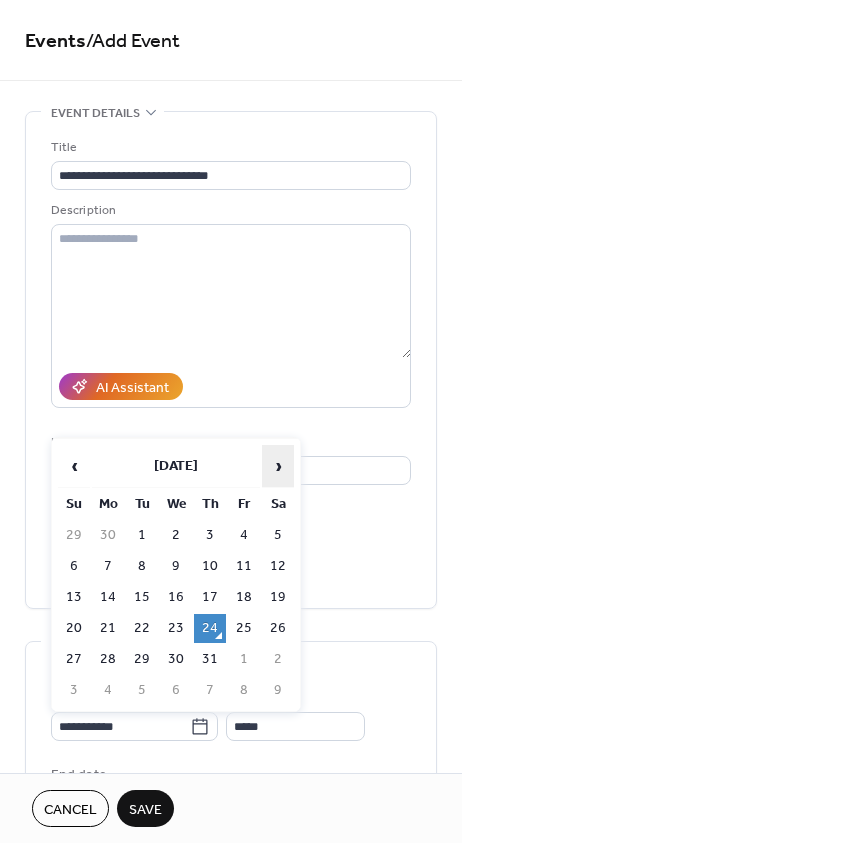 click on "›" at bounding box center [278, 466] 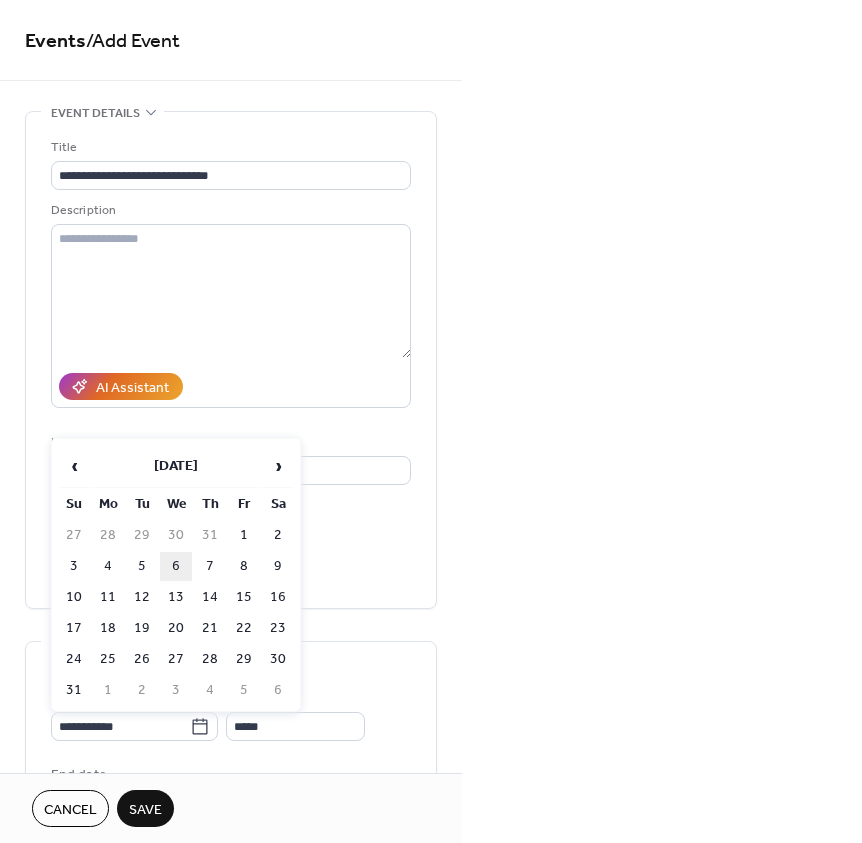 click on "6" at bounding box center [176, 566] 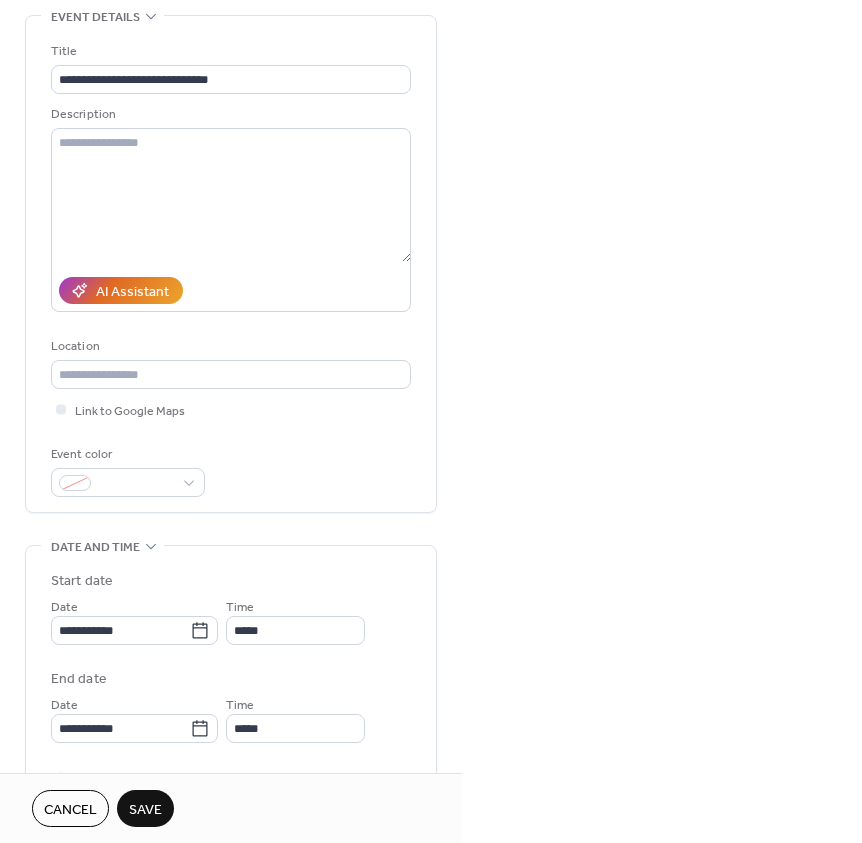 scroll, scrollTop: 100, scrollLeft: 0, axis: vertical 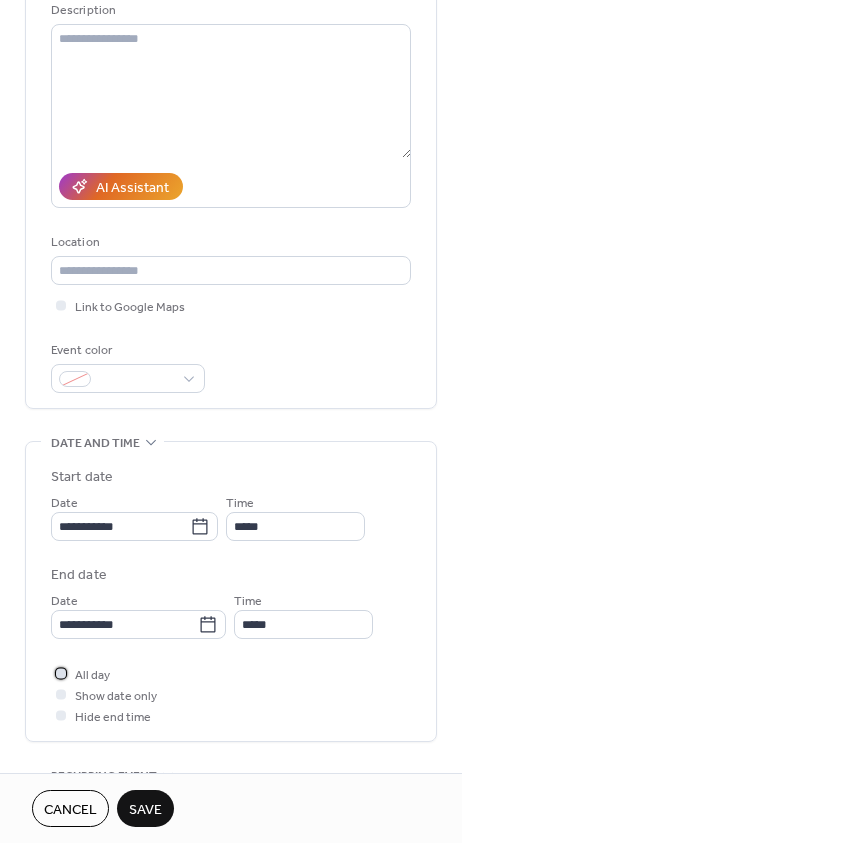 drag, startPoint x: 66, startPoint y: 673, endPoint x: 87, endPoint y: 680, distance: 22.135944 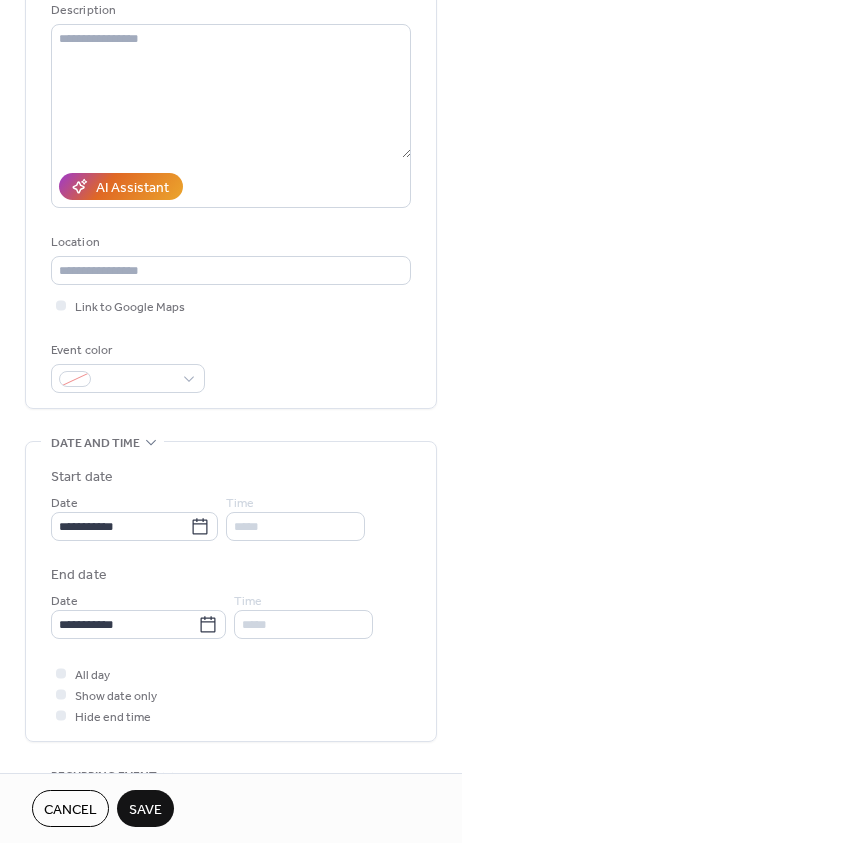 click on "Save" at bounding box center [145, 810] 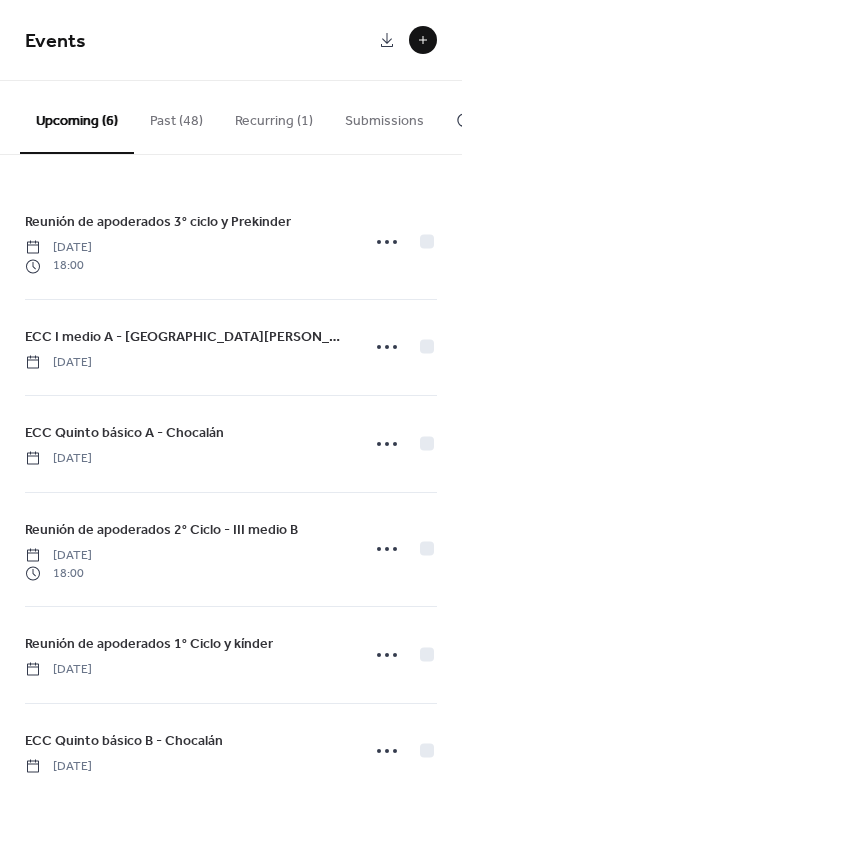 click at bounding box center [423, 40] 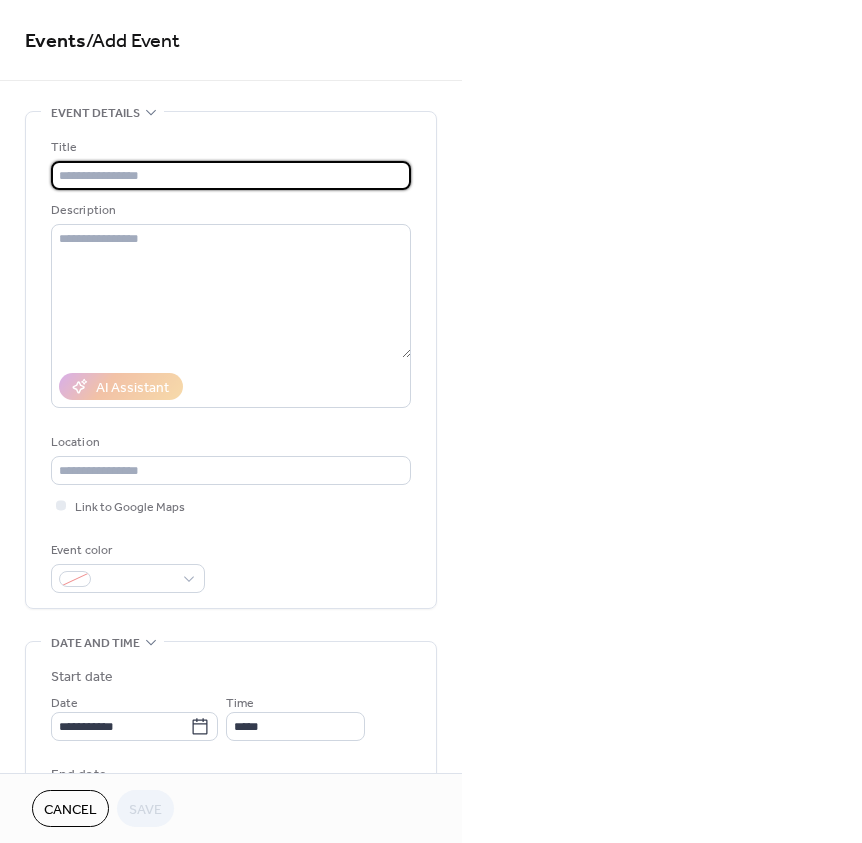click at bounding box center (231, 175) 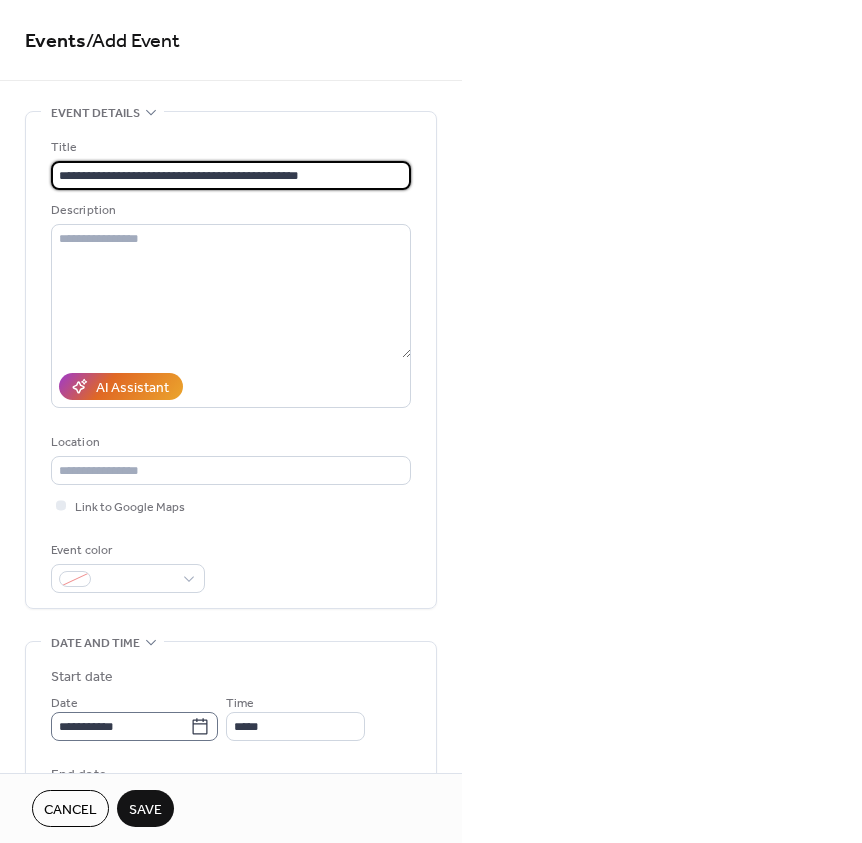 type on "**********" 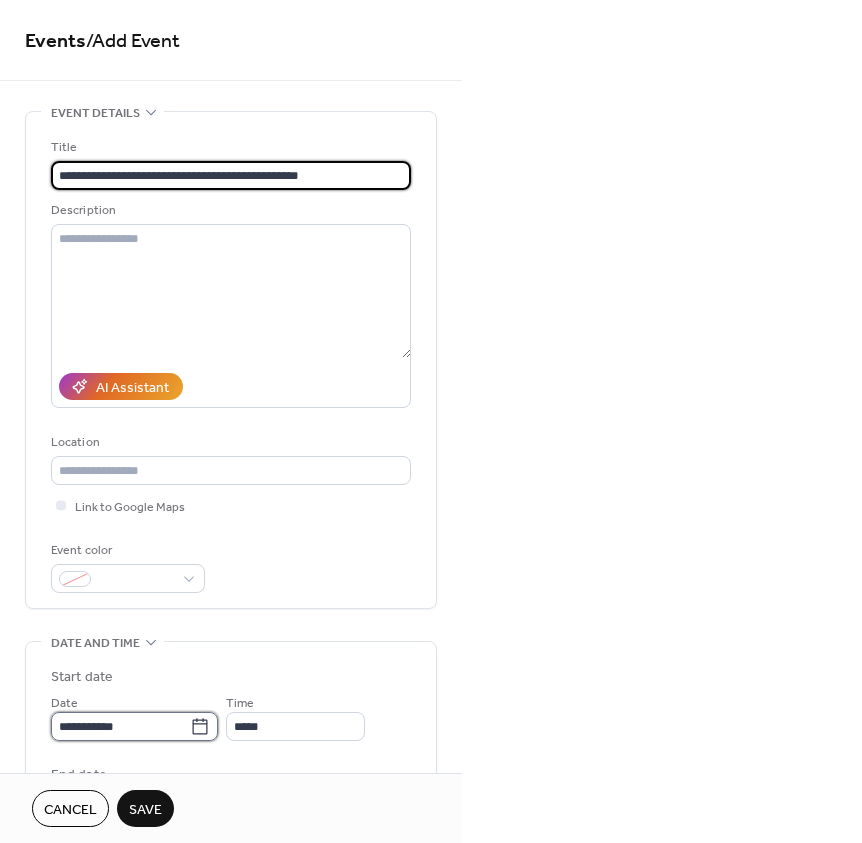 click on "**********" at bounding box center (120, 726) 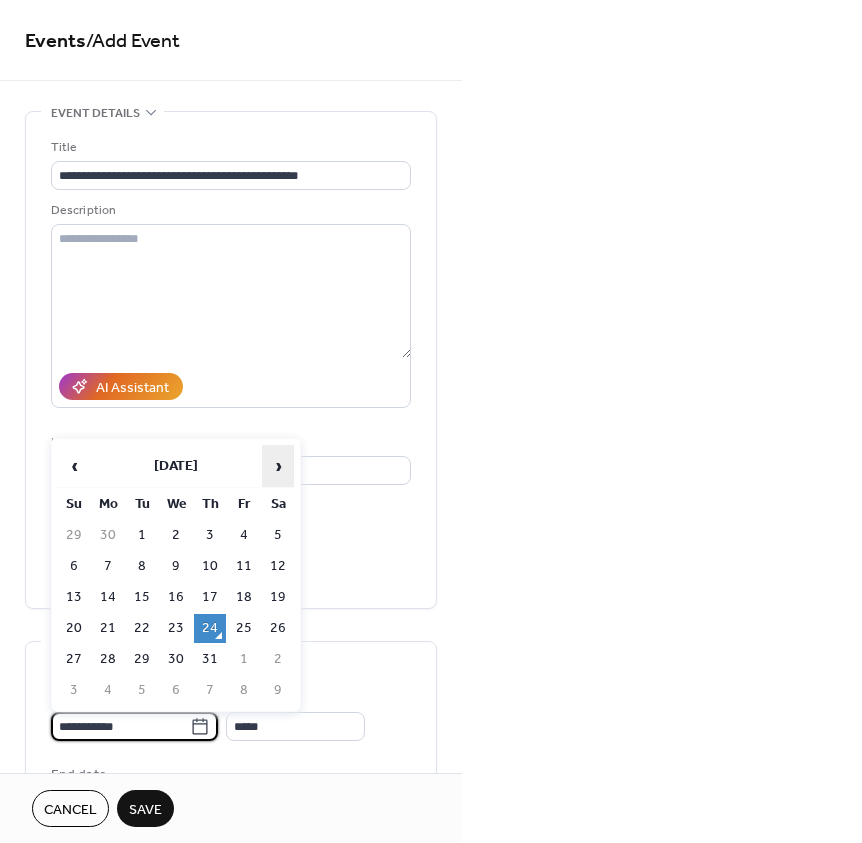 click on "›" at bounding box center [278, 466] 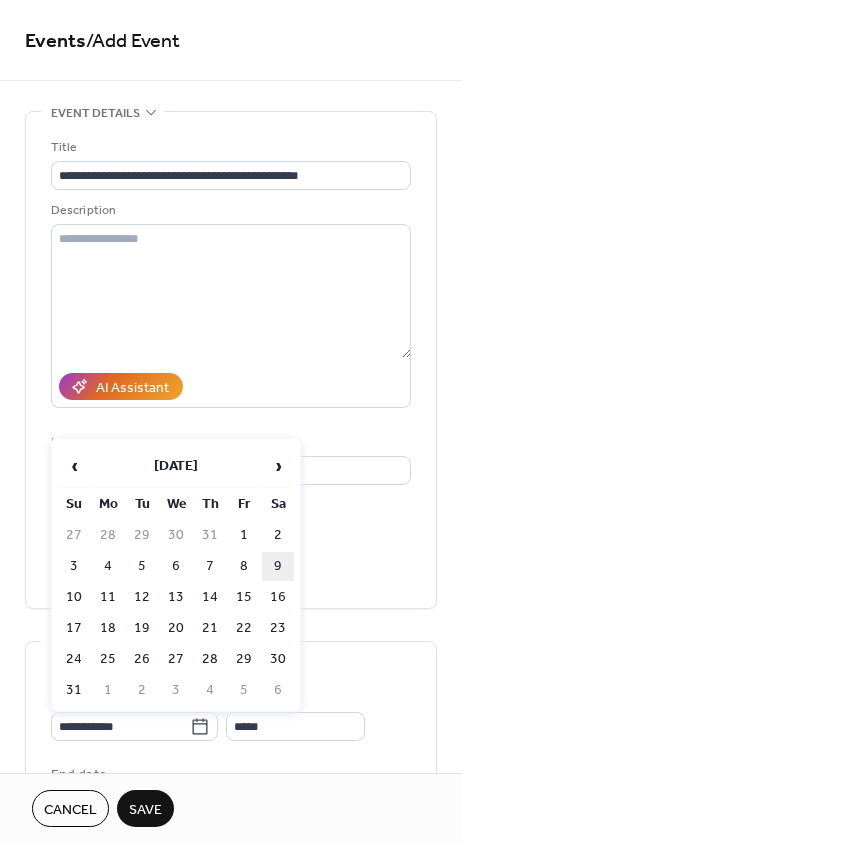 click on "9" at bounding box center [278, 566] 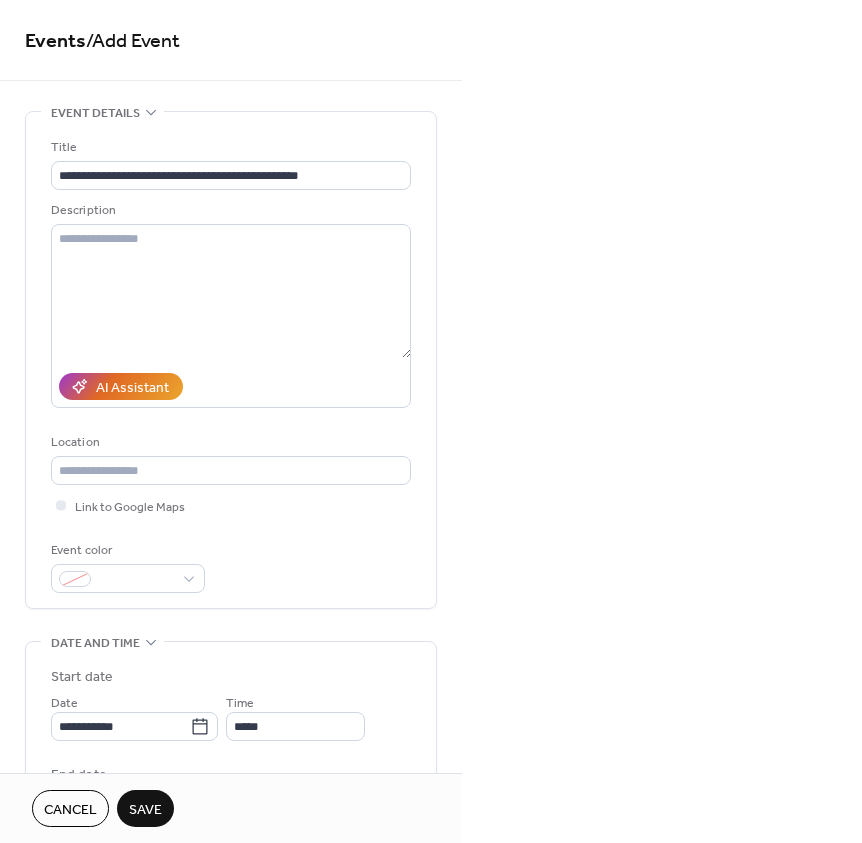 type on "**********" 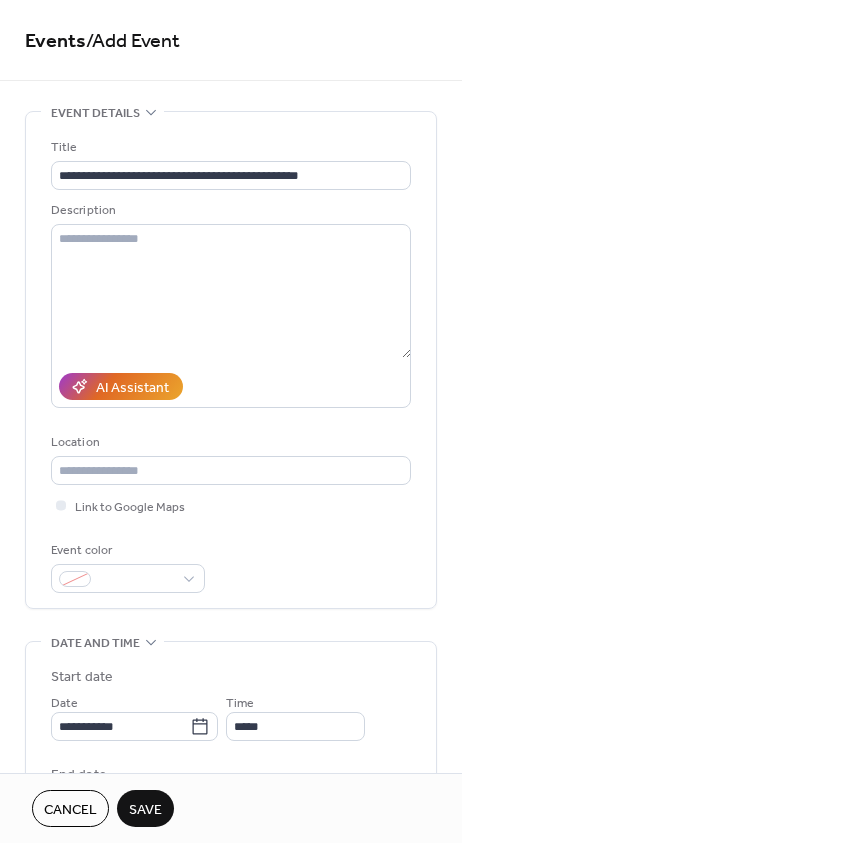 type on "**********" 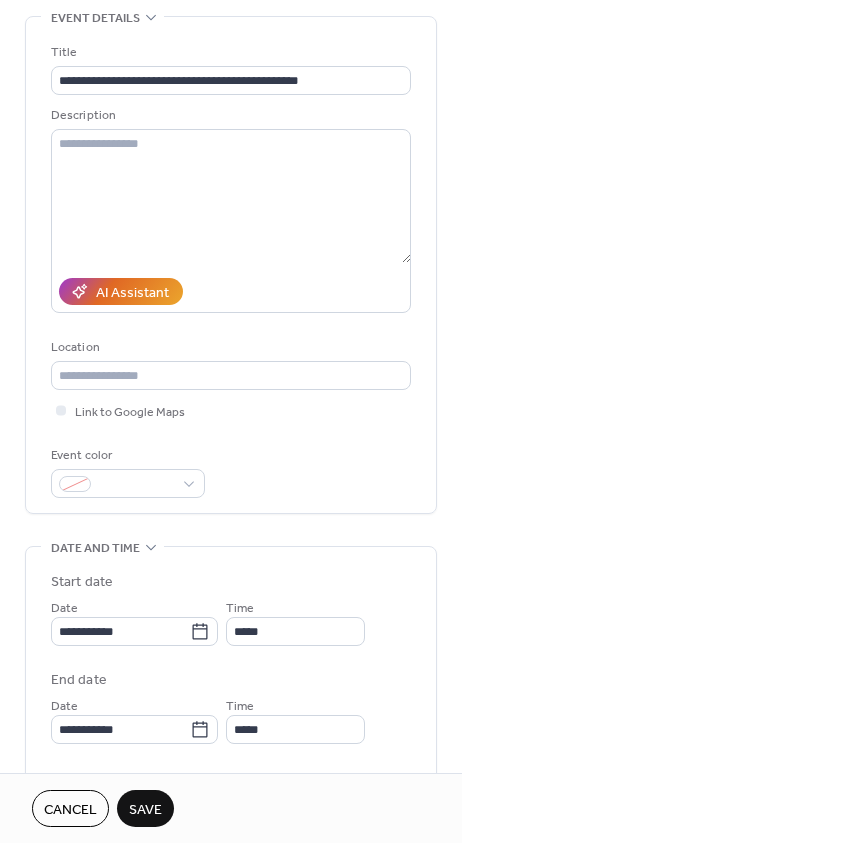 scroll, scrollTop: 100, scrollLeft: 0, axis: vertical 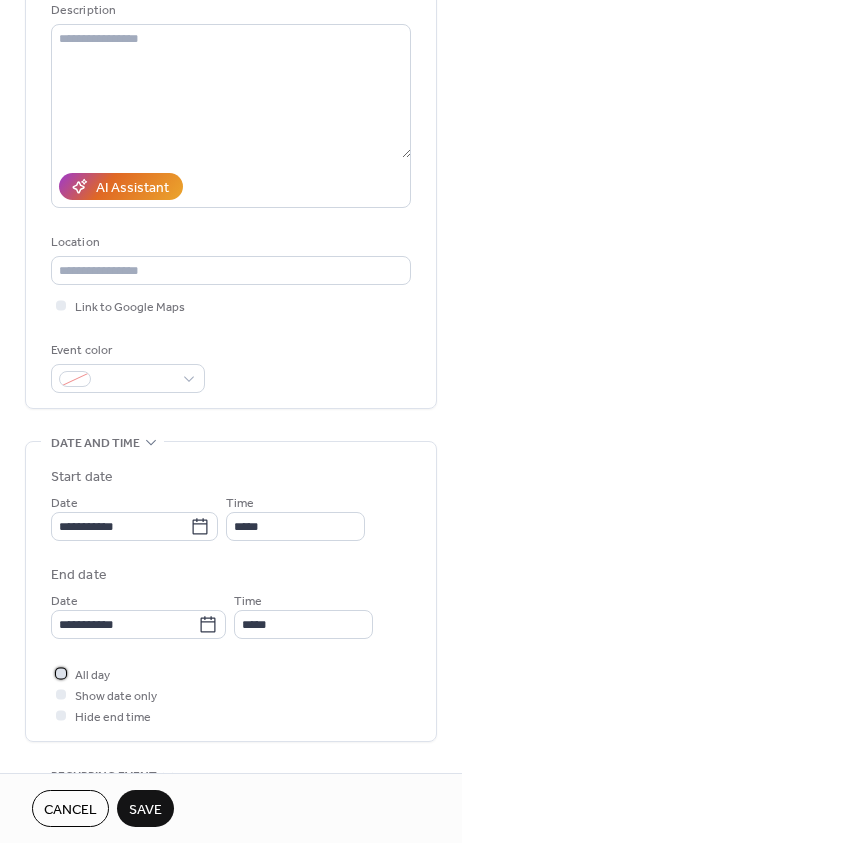 click on "All day" at bounding box center (92, 675) 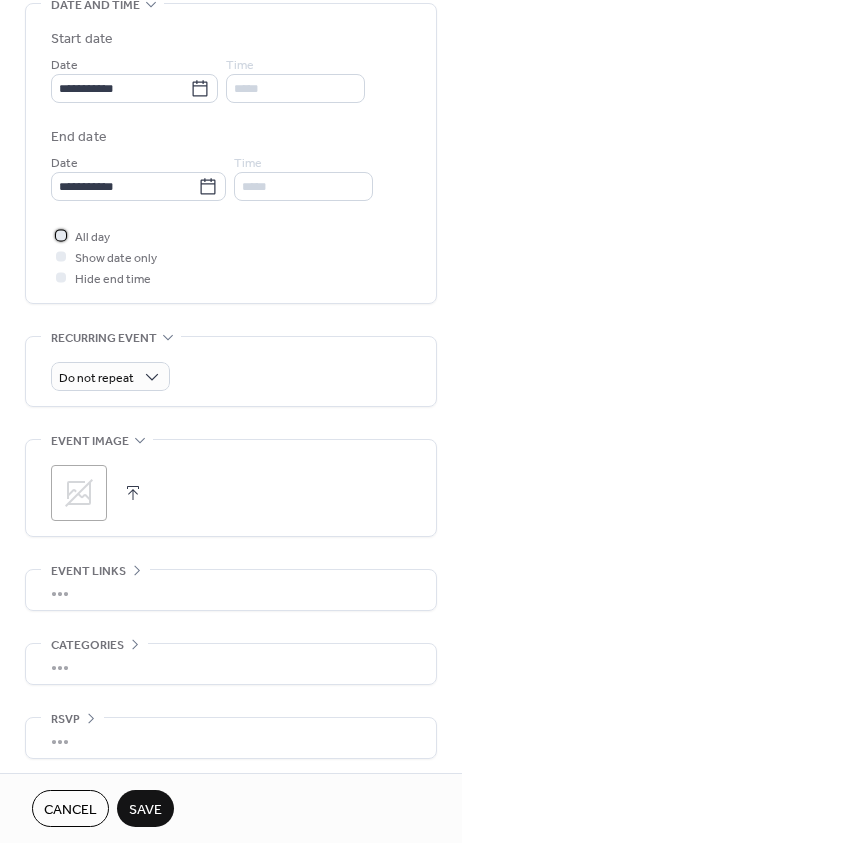 scroll, scrollTop: 644, scrollLeft: 0, axis: vertical 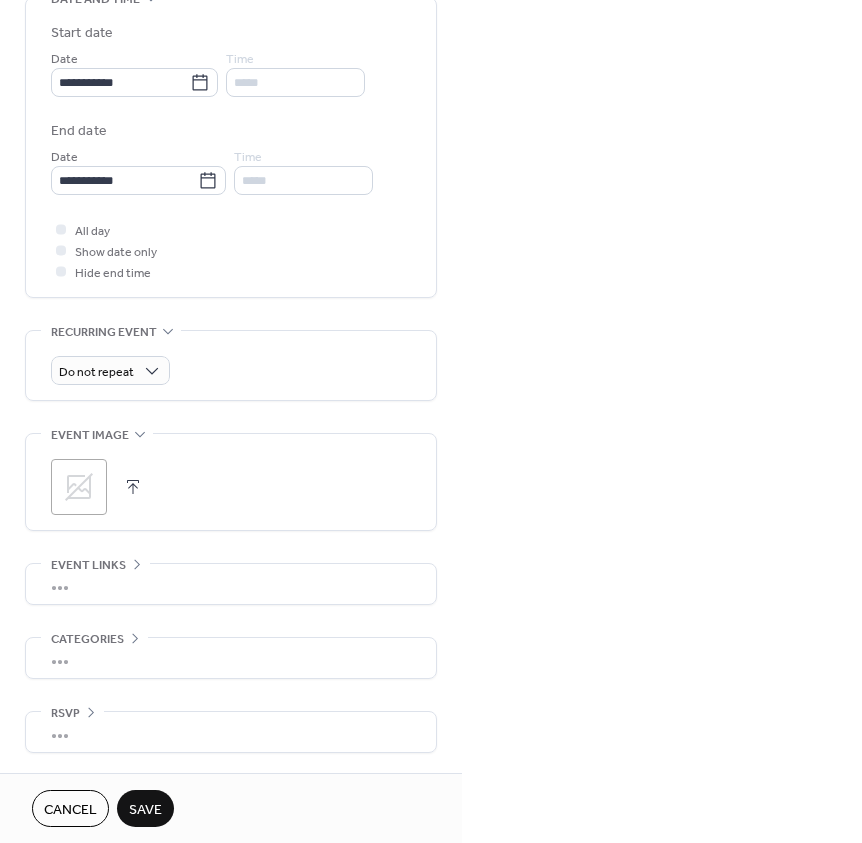 click on "Save" at bounding box center (145, 808) 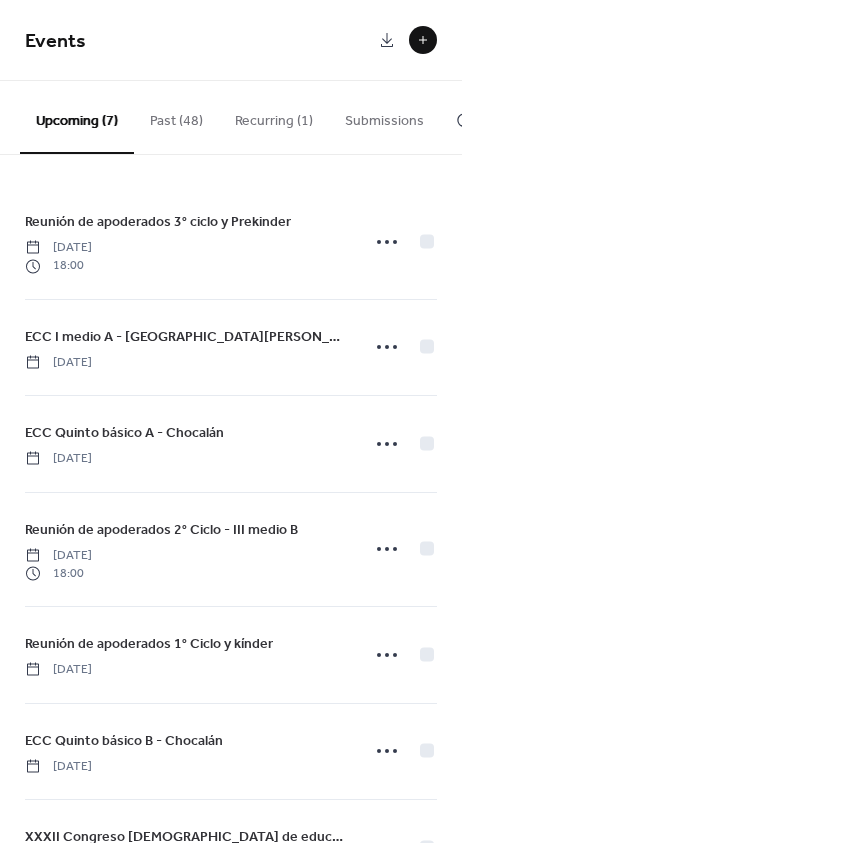 click at bounding box center [423, 40] 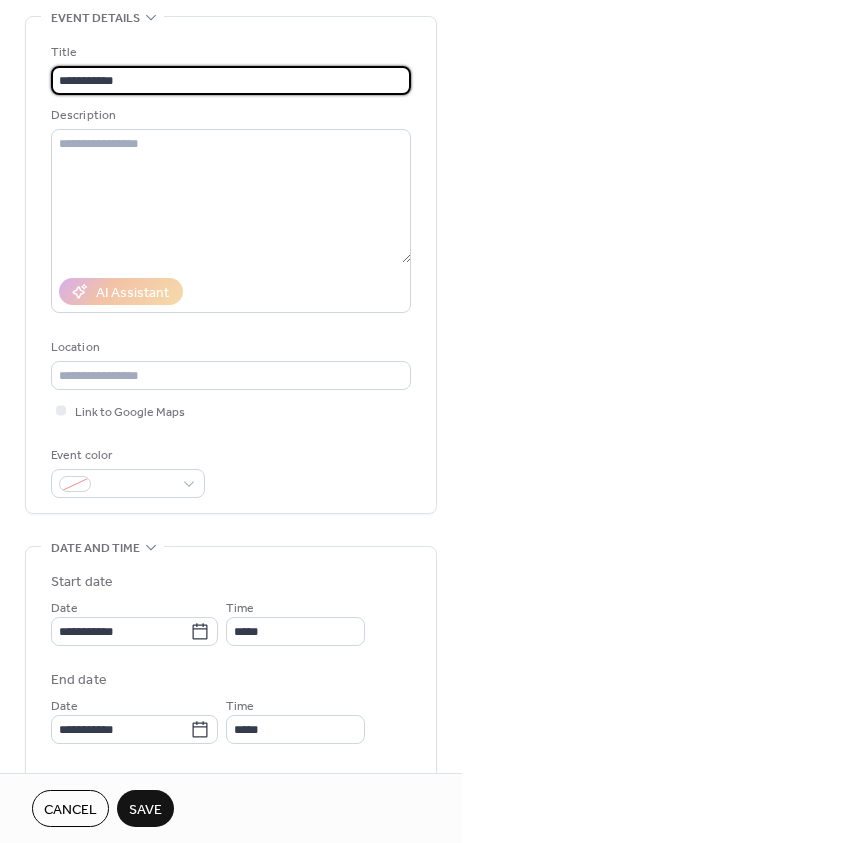 scroll, scrollTop: 100, scrollLeft: 0, axis: vertical 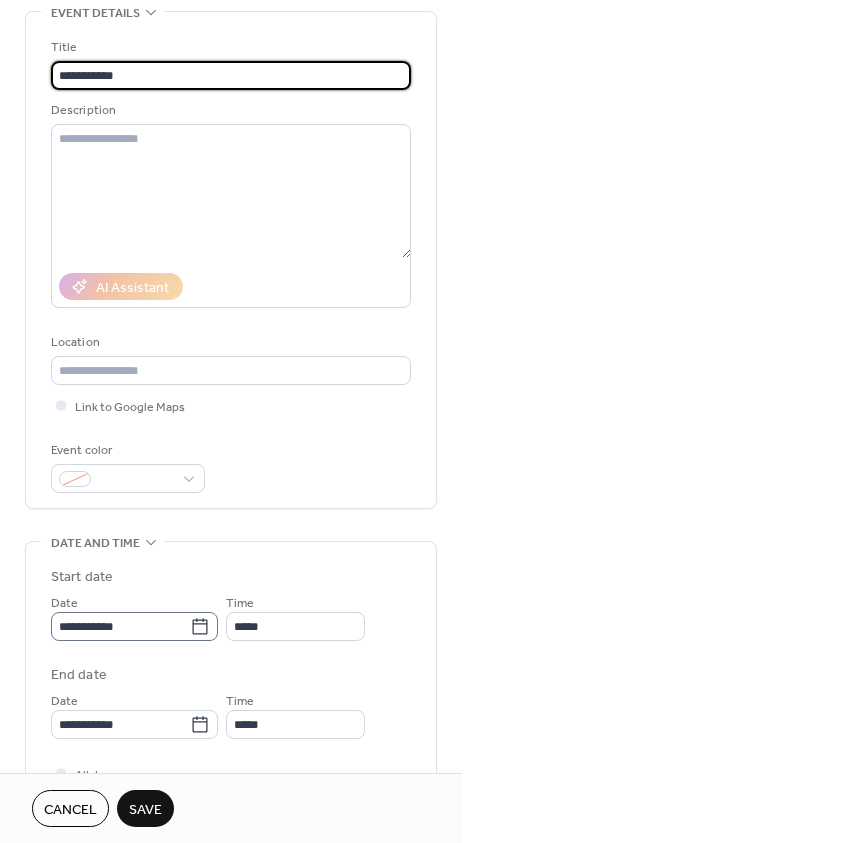 type on "**********" 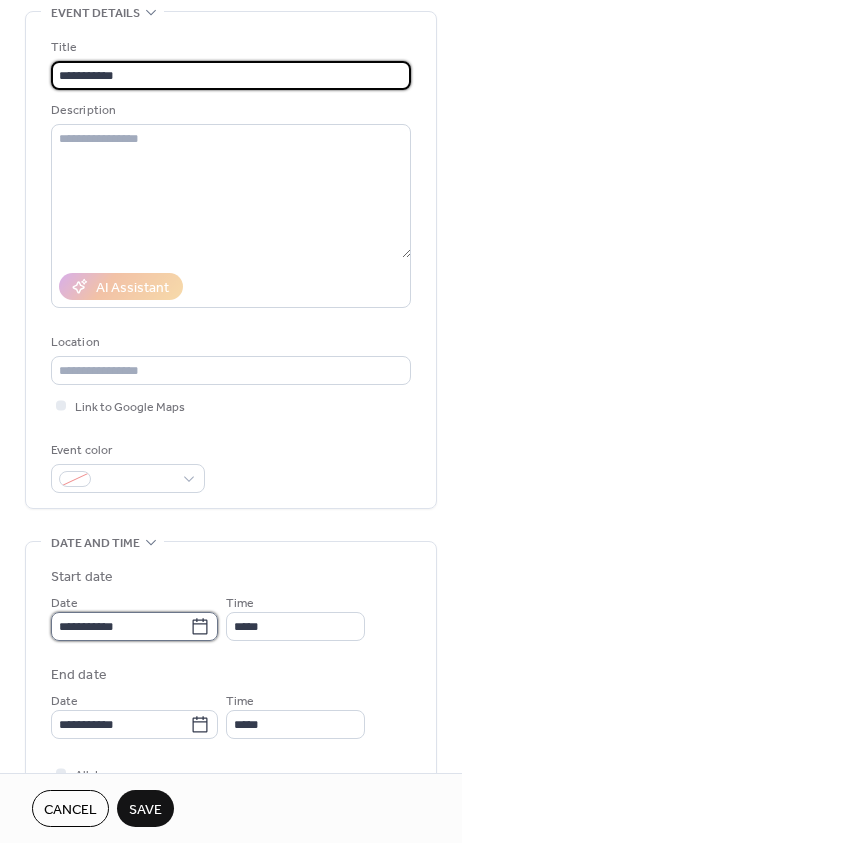 click on "**********" at bounding box center [120, 626] 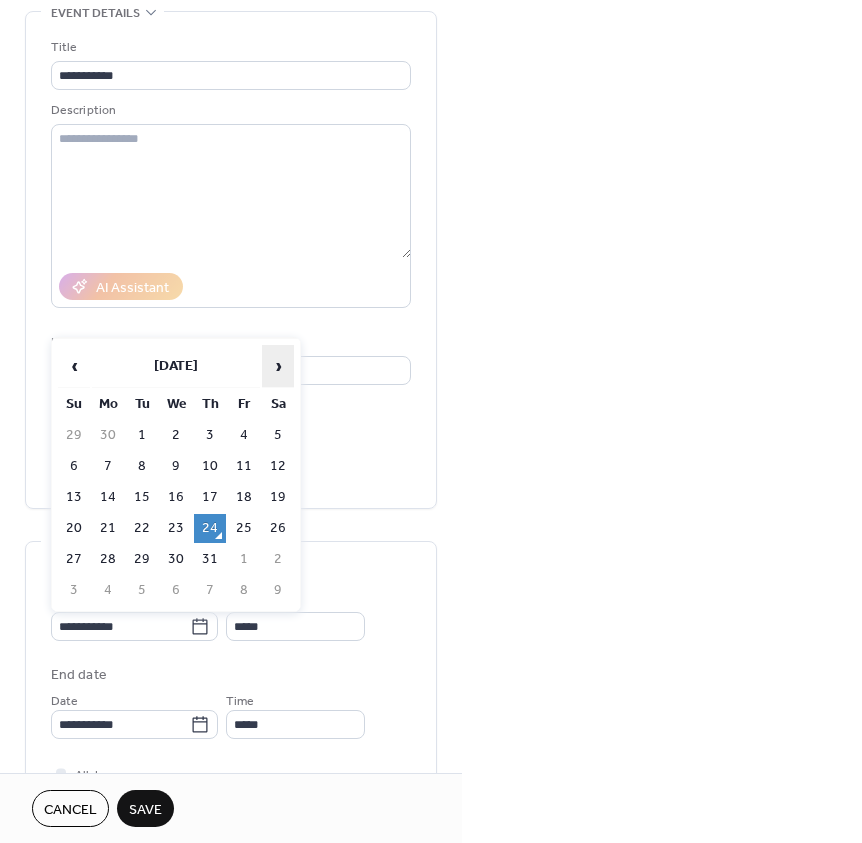click on "›" at bounding box center [278, 366] 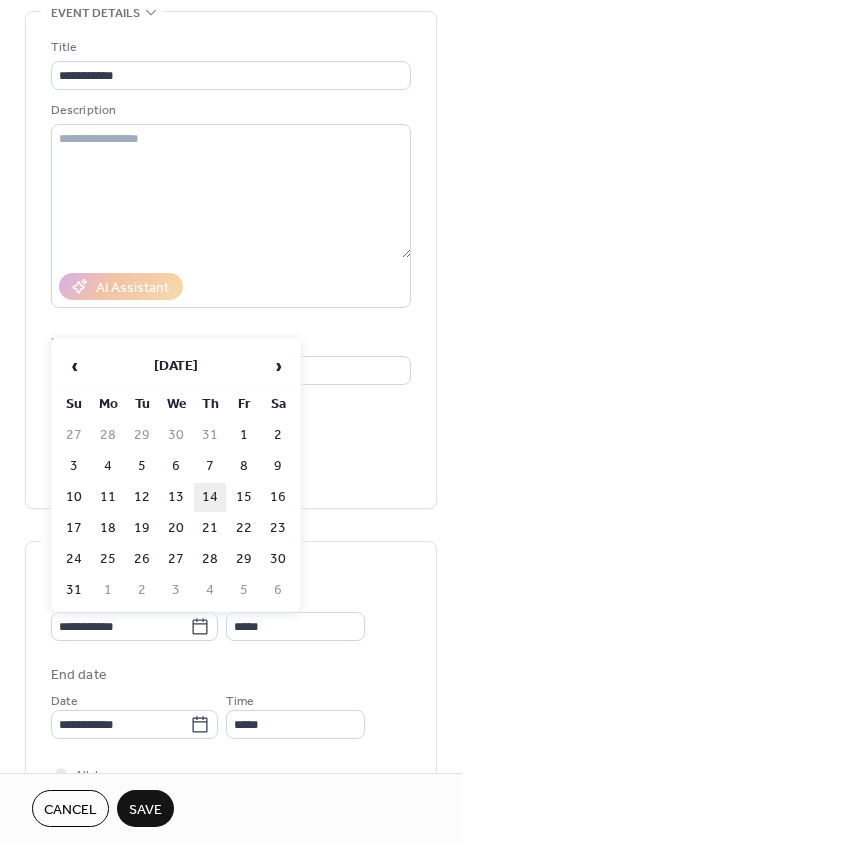click on "14" at bounding box center (210, 497) 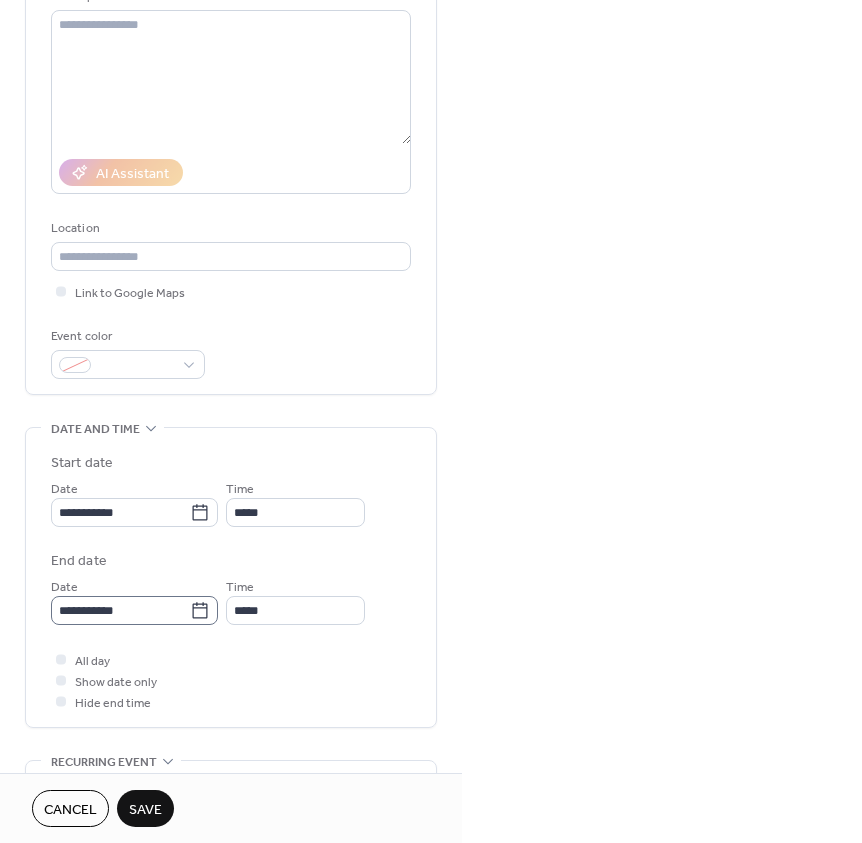 scroll, scrollTop: 300, scrollLeft: 0, axis: vertical 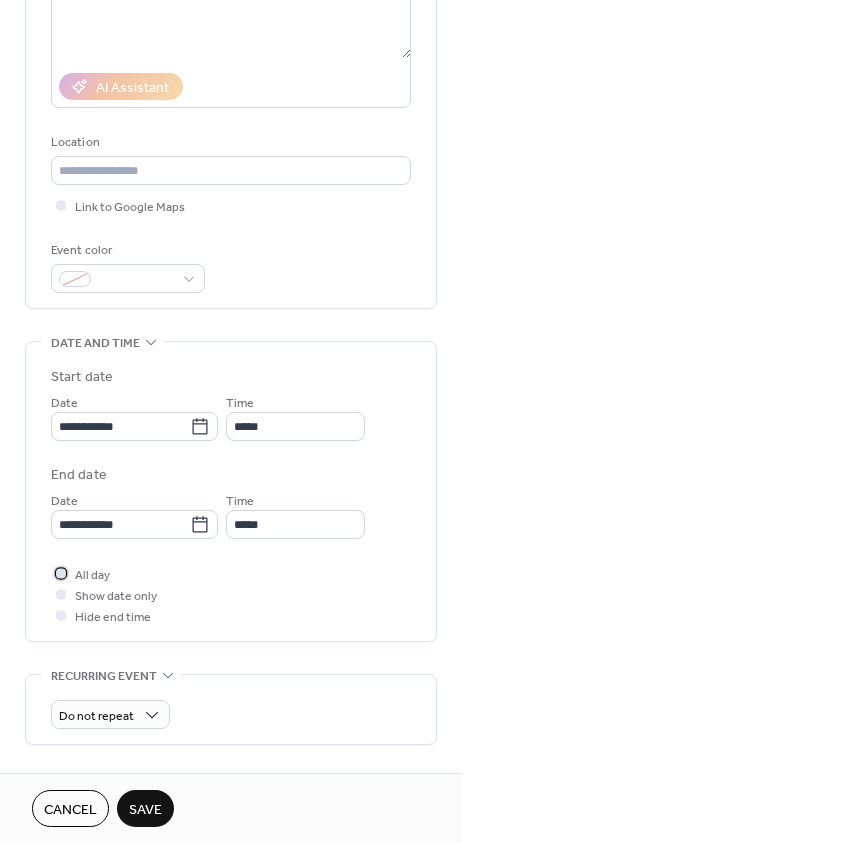 click at bounding box center (61, 573) 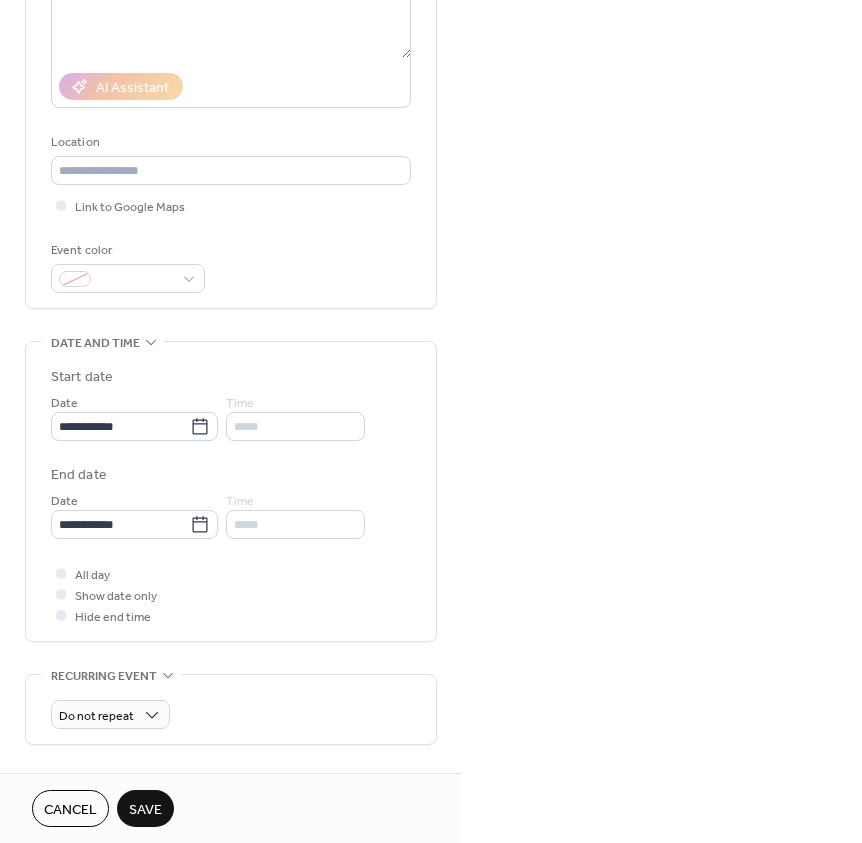 click on "Save" at bounding box center (145, 810) 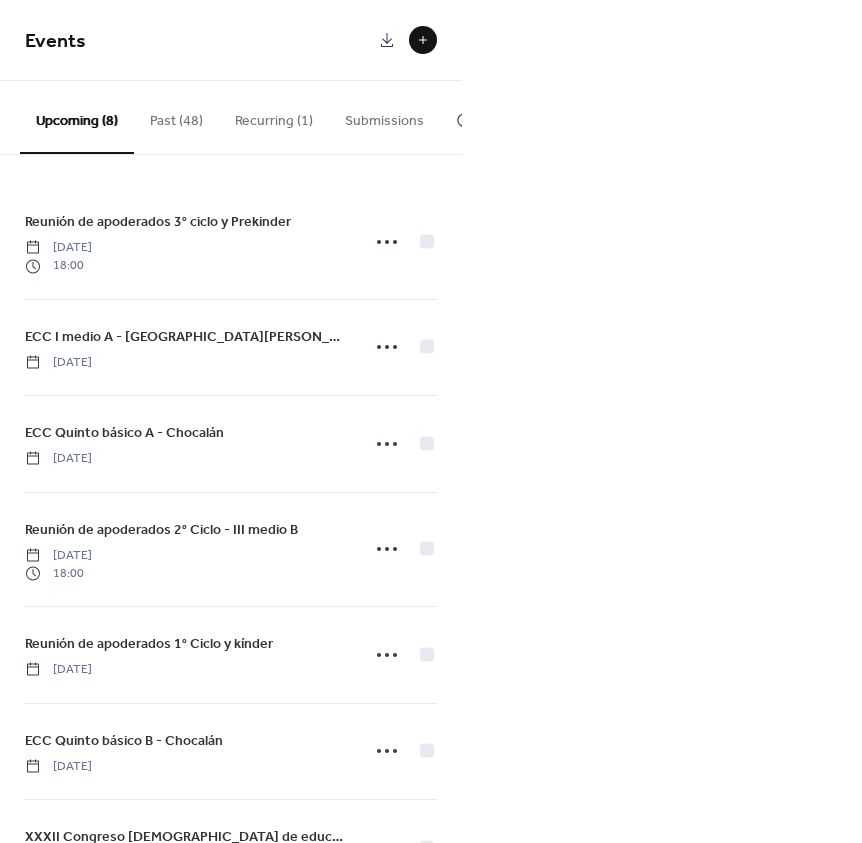click at bounding box center [423, 40] 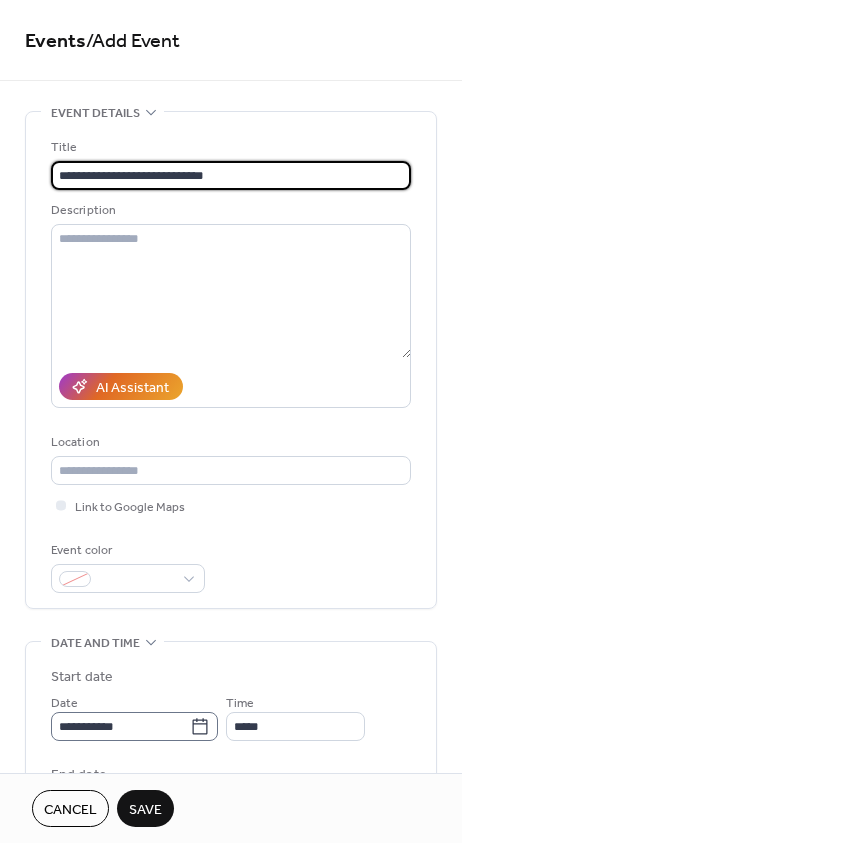 type on "**********" 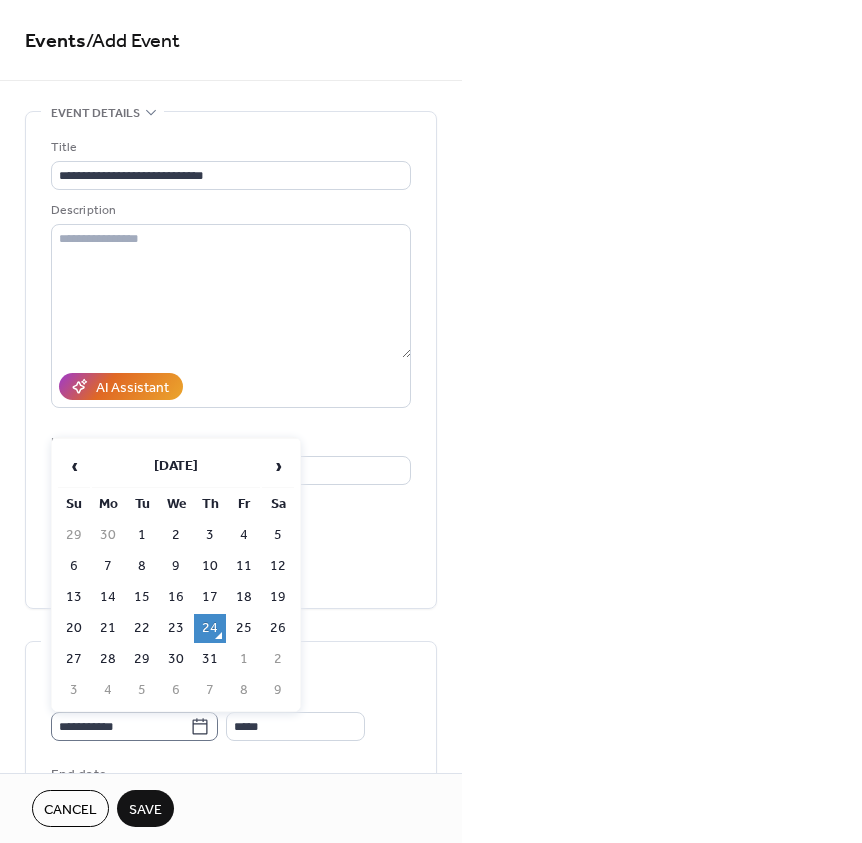 click 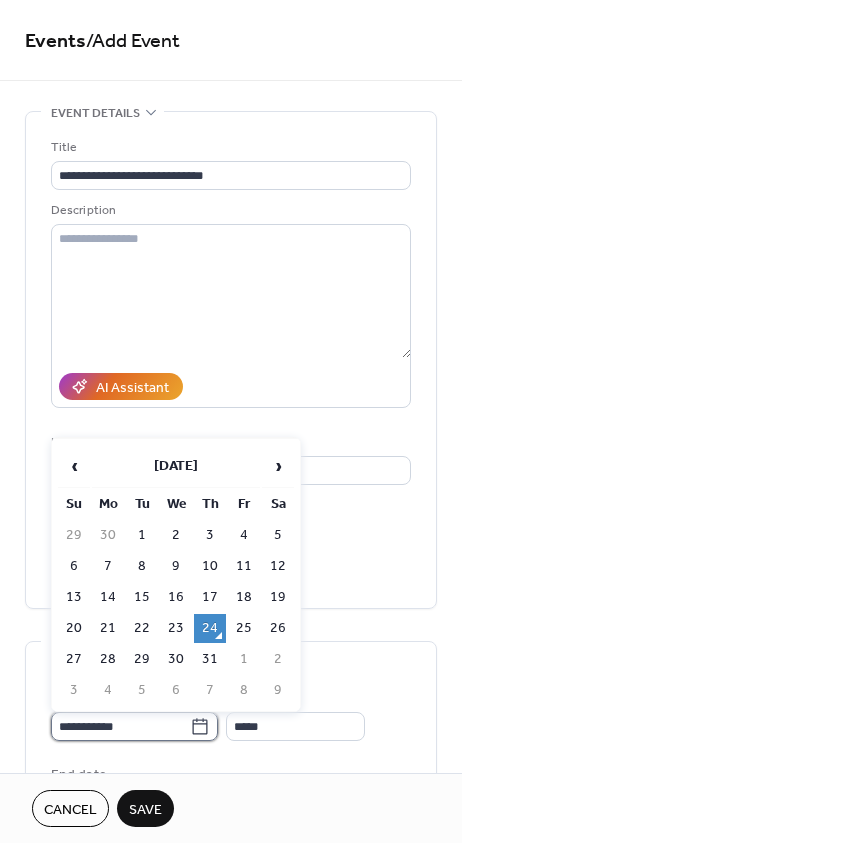 click on "**********" at bounding box center [120, 726] 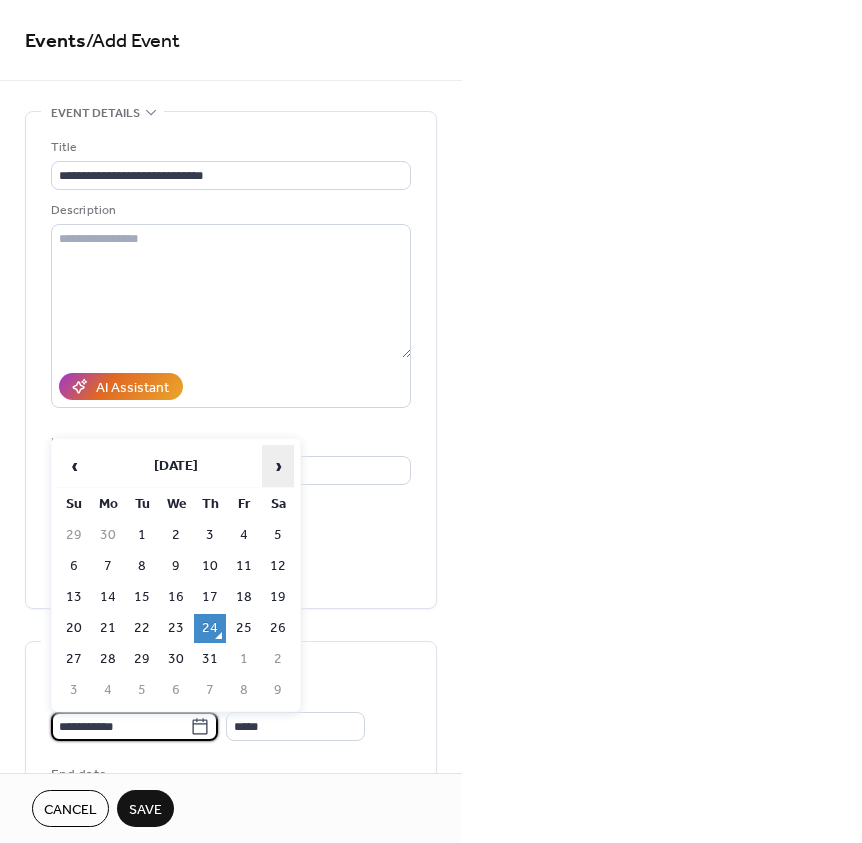 click on "›" at bounding box center (278, 466) 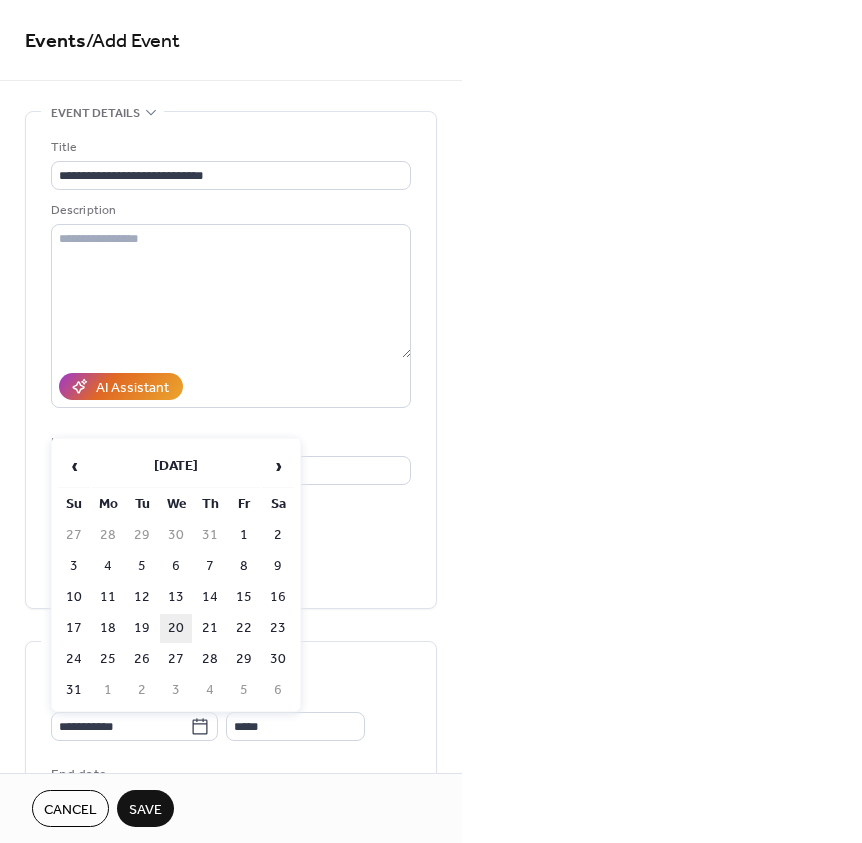 click on "20" at bounding box center [176, 628] 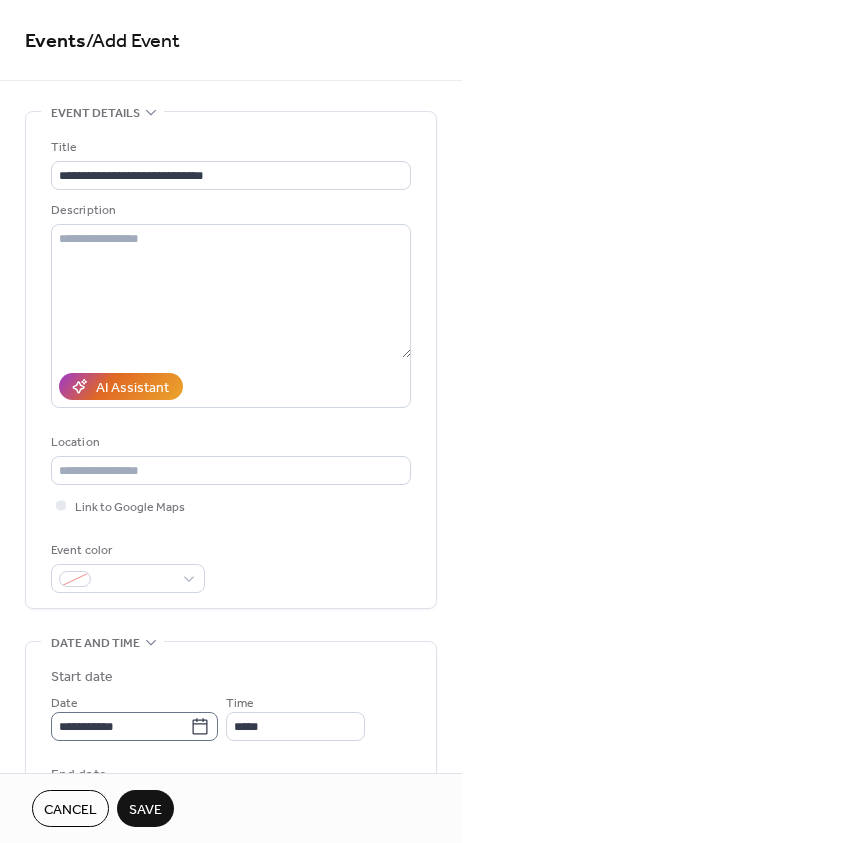 scroll, scrollTop: 1, scrollLeft: 0, axis: vertical 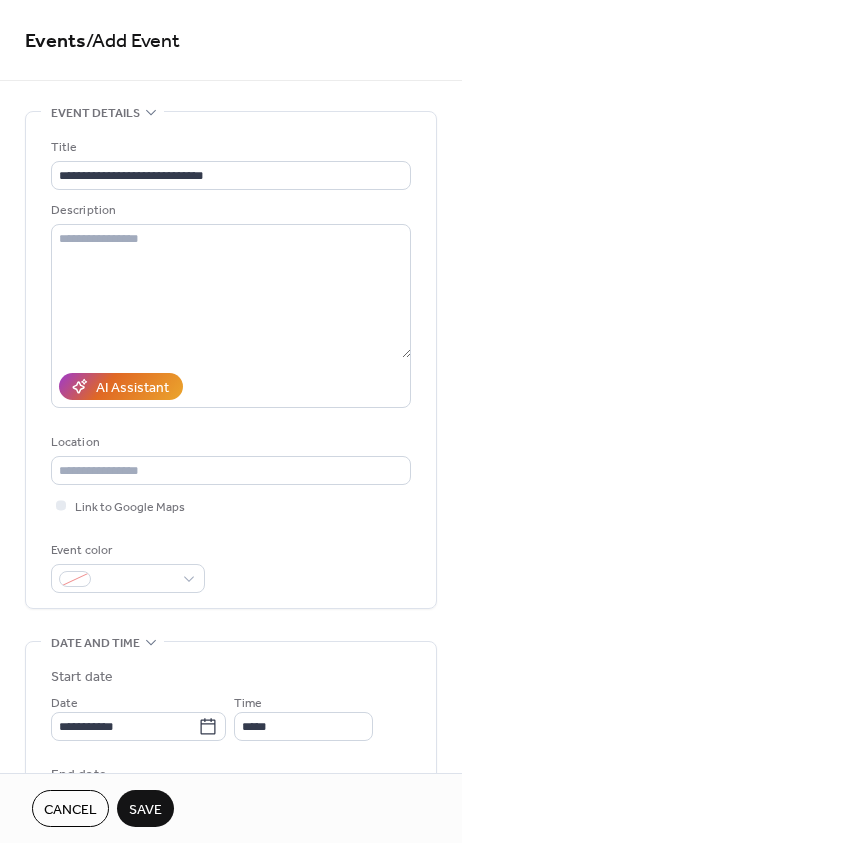 click on "**********" at bounding box center (231, 764) 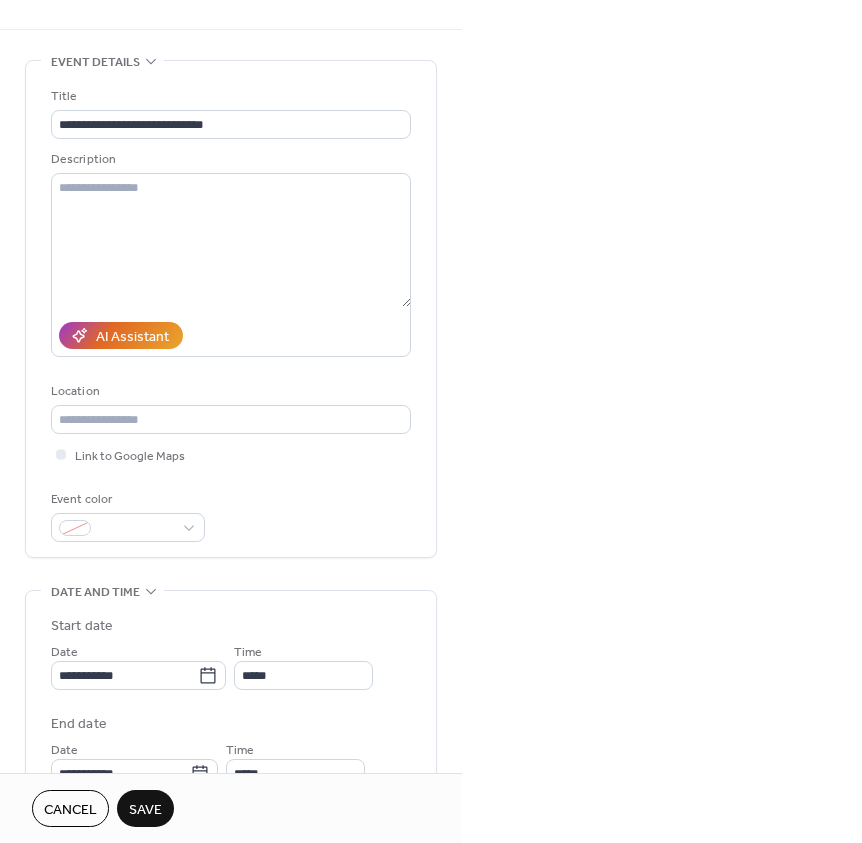 scroll, scrollTop: 200, scrollLeft: 0, axis: vertical 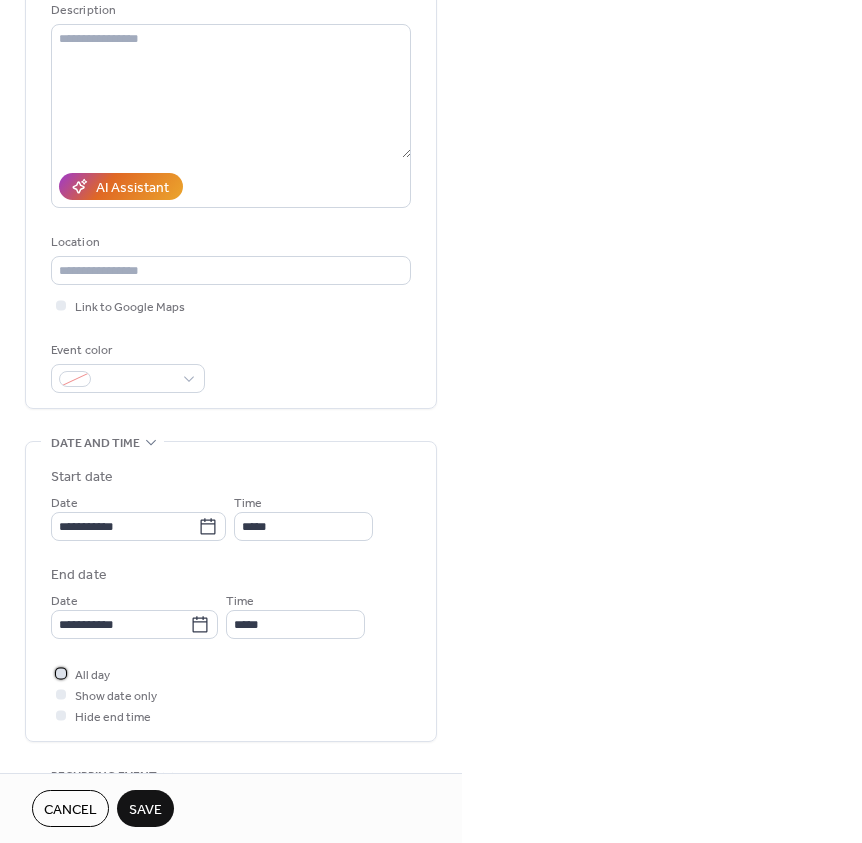 click at bounding box center (61, 673) 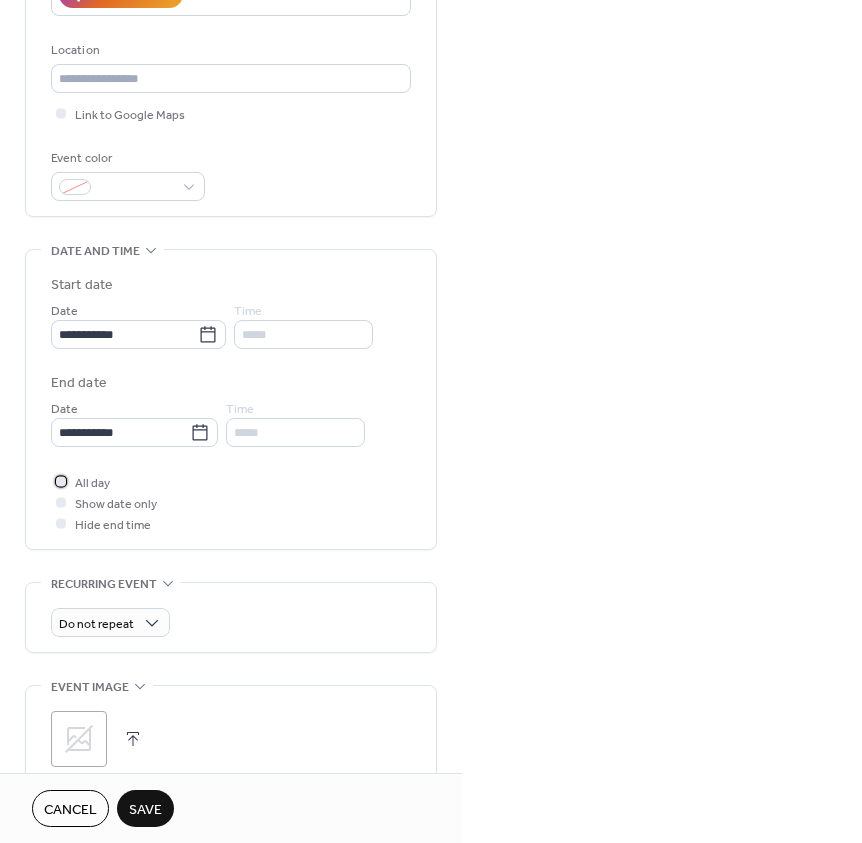 scroll, scrollTop: 400, scrollLeft: 0, axis: vertical 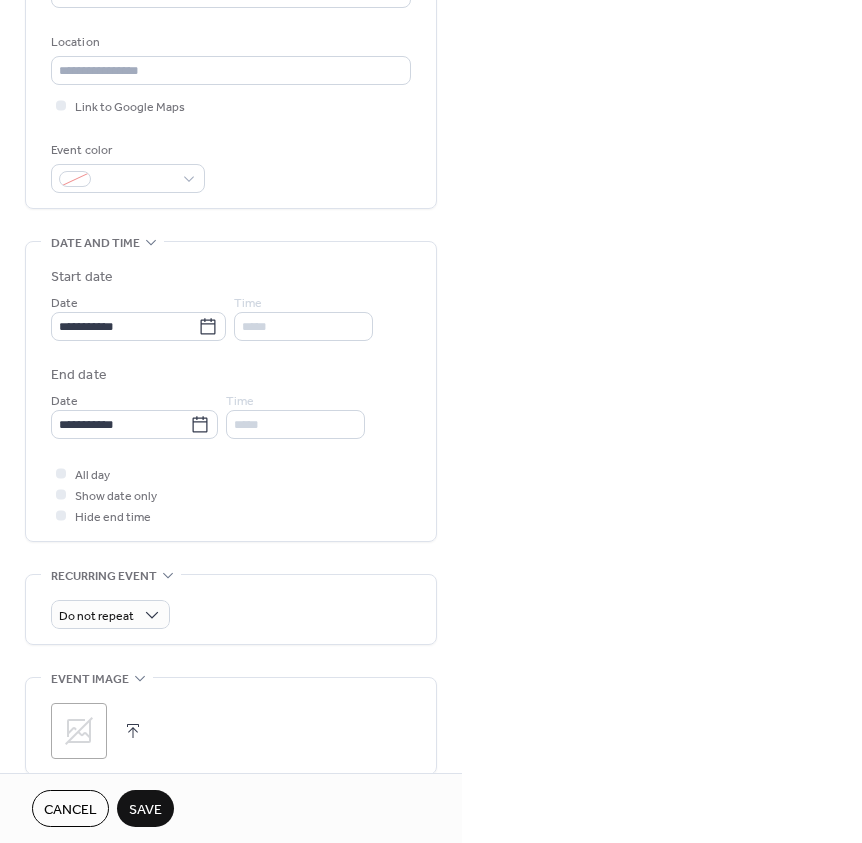 click on "Save" at bounding box center (145, 810) 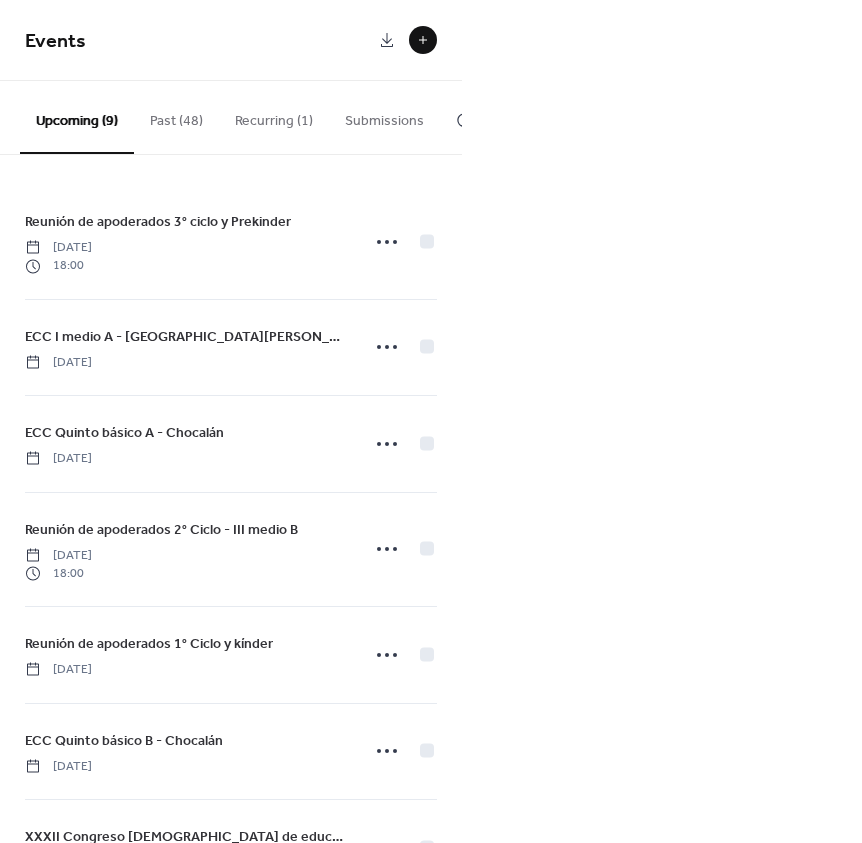 click at bounding box center (423, 40) 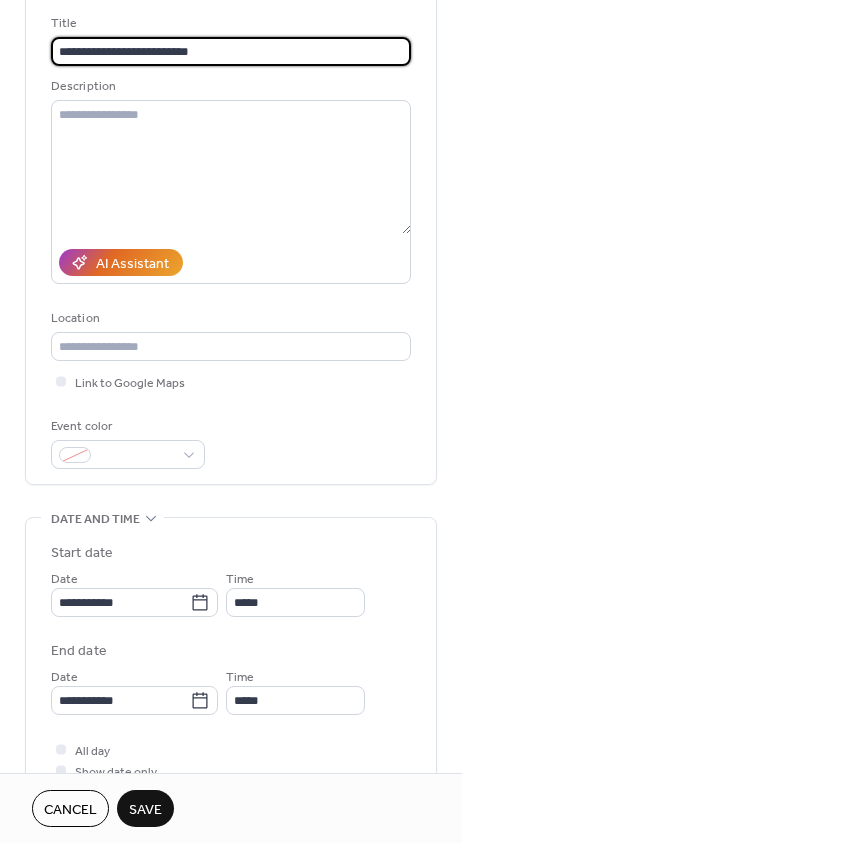 scroll, scrollTop: 200, scrollLeft: 0, axis: vertical 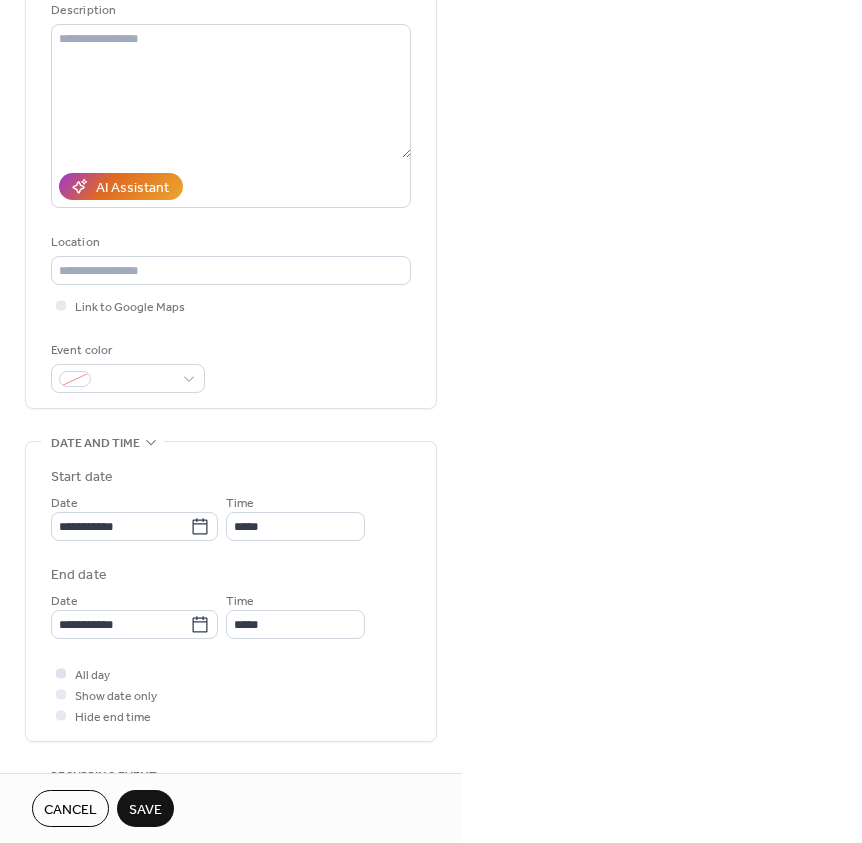 type on "**********" 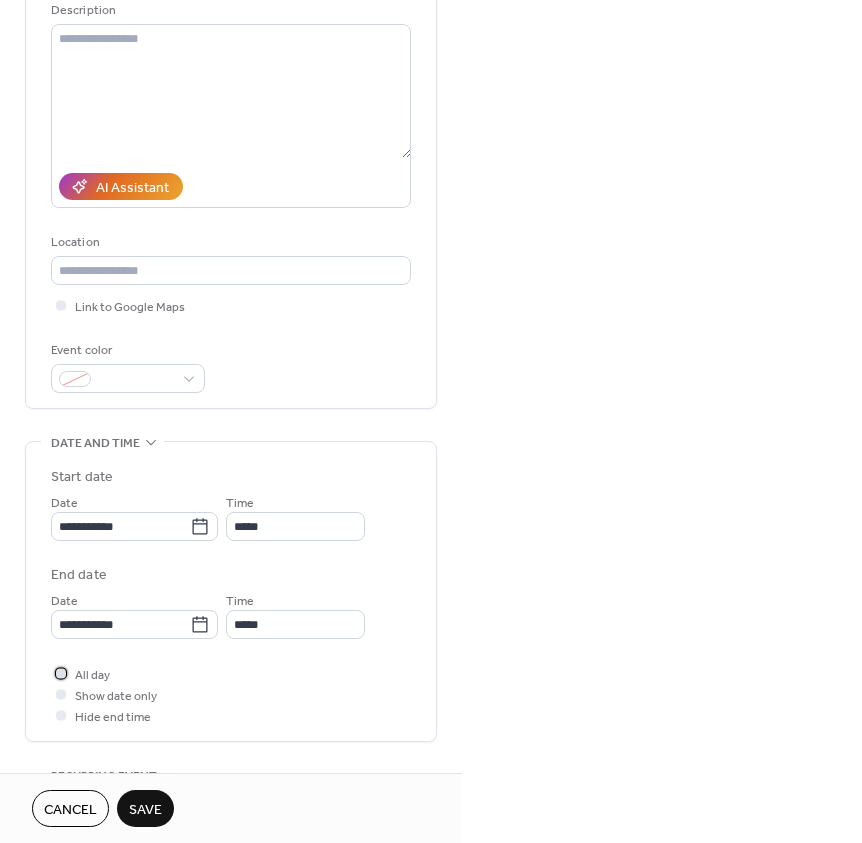 click on "All day" at bounding box center [92, 675] 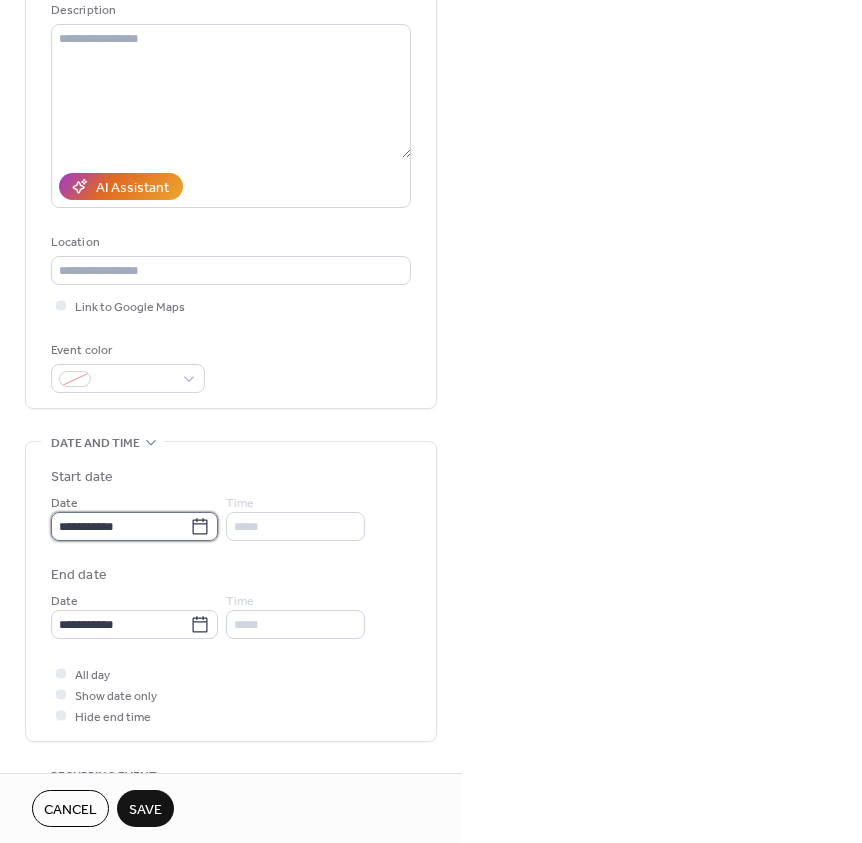 click on "**********" at bounding box center [120, 526] 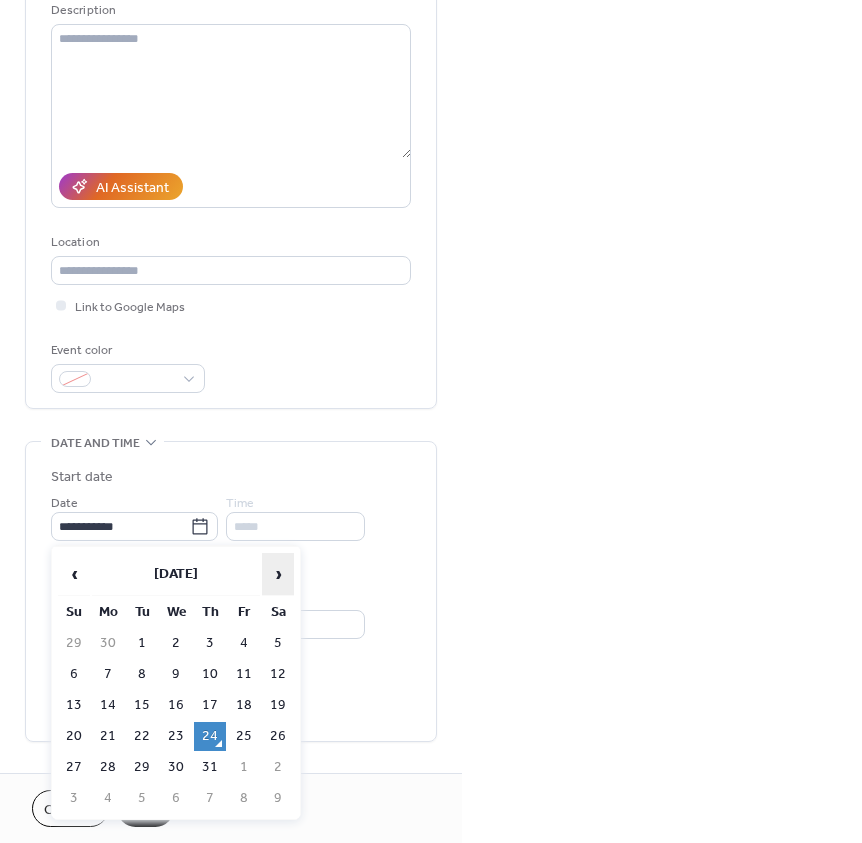 click on "›" at bounding box center (278, 574) 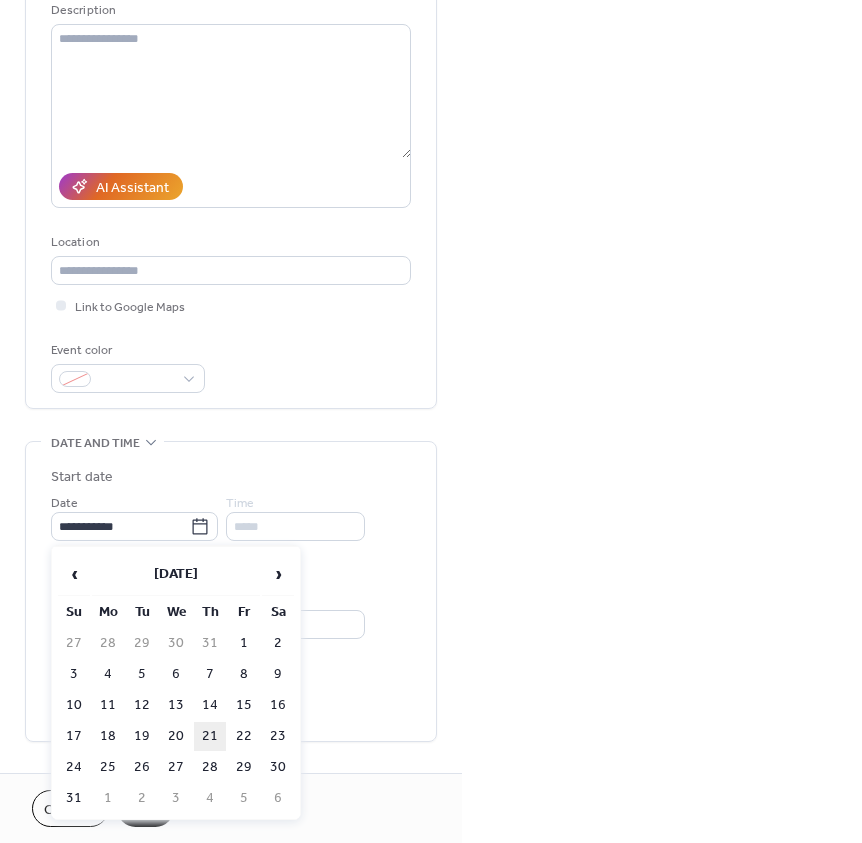 click on "21" at bounding box center (210, 736) 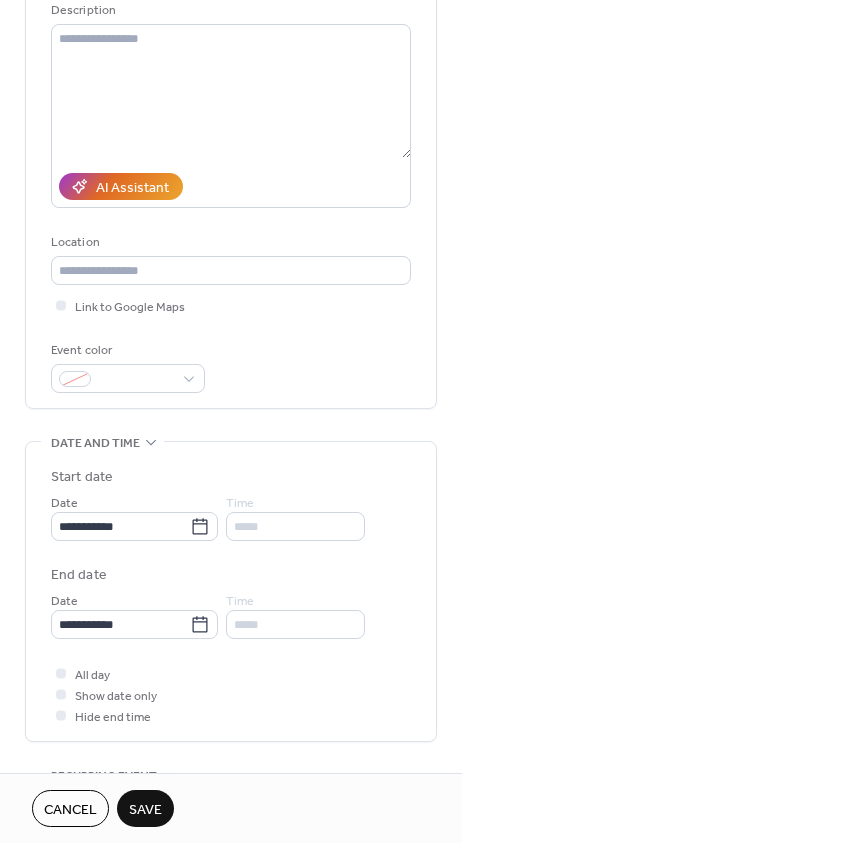 click on "Save" at bounding box center (145, 808) 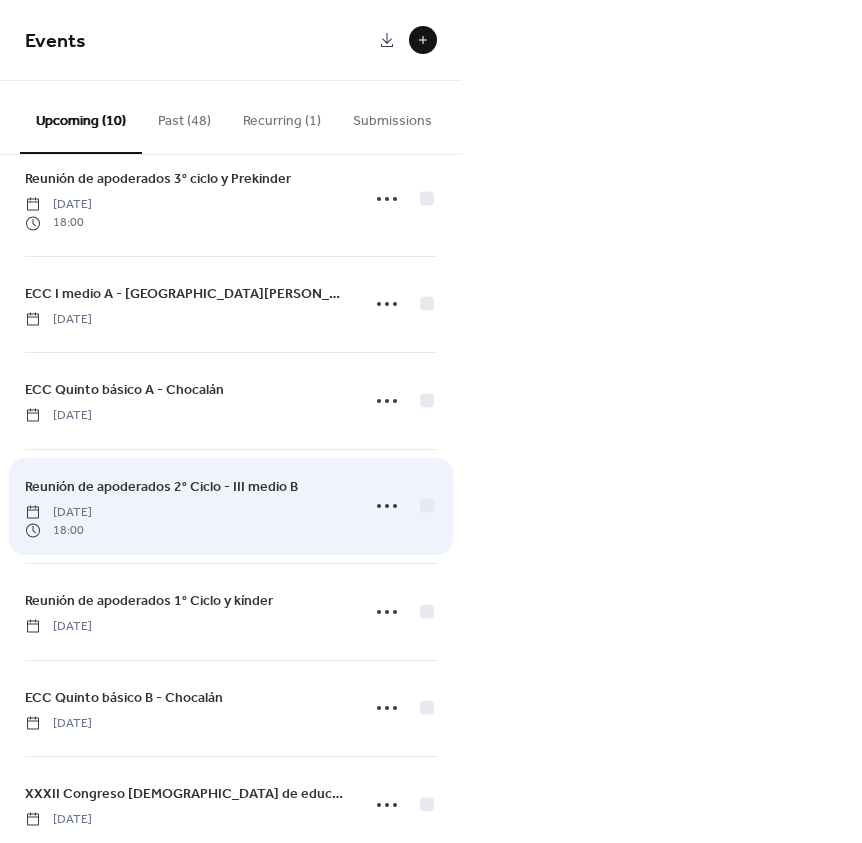 scroll, scrollTop: 378, scrollLeft: 0, axis: vertical 